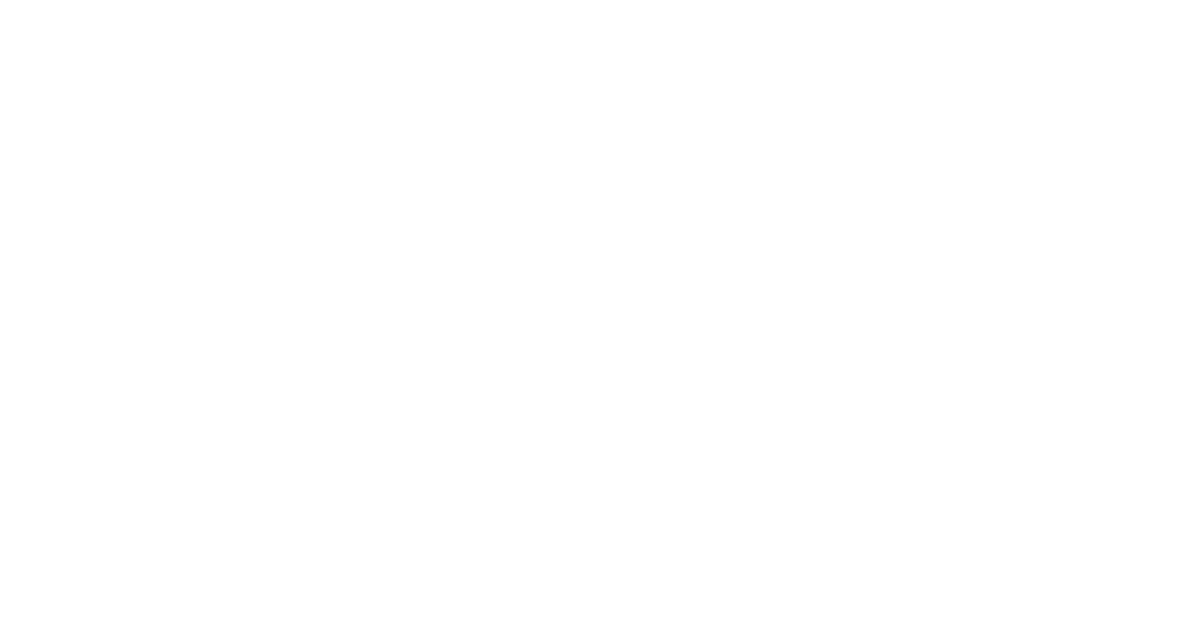 scroll, scrollTop: 0, scrollLeft: 0, axis: both 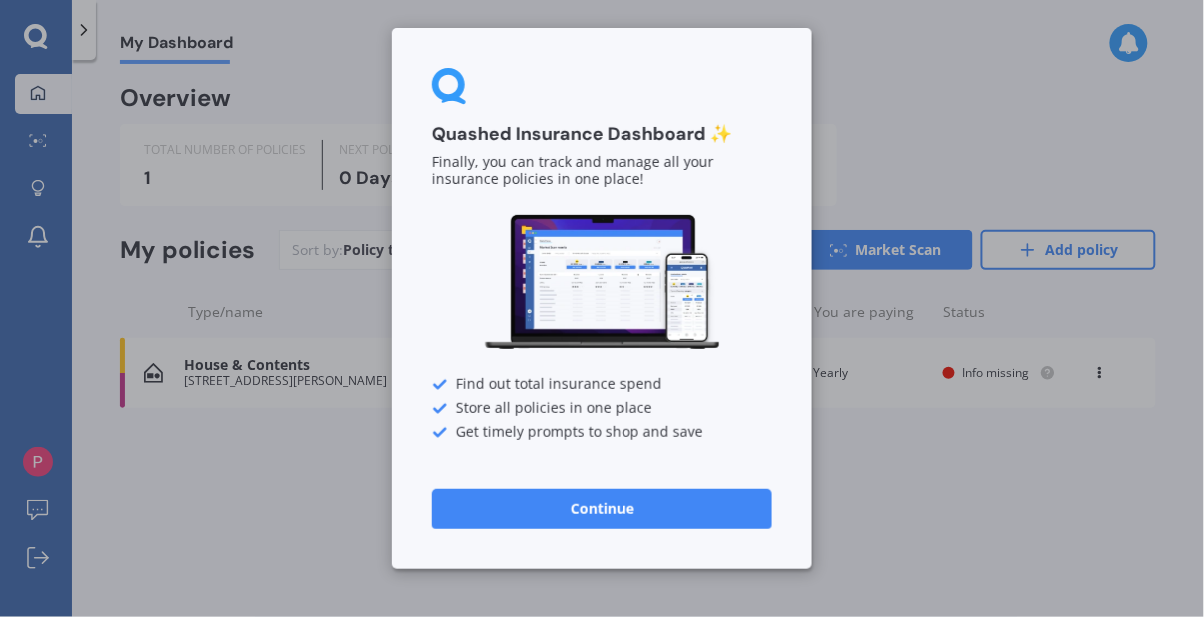 click on "Continue" at bounding box center [602, 509] 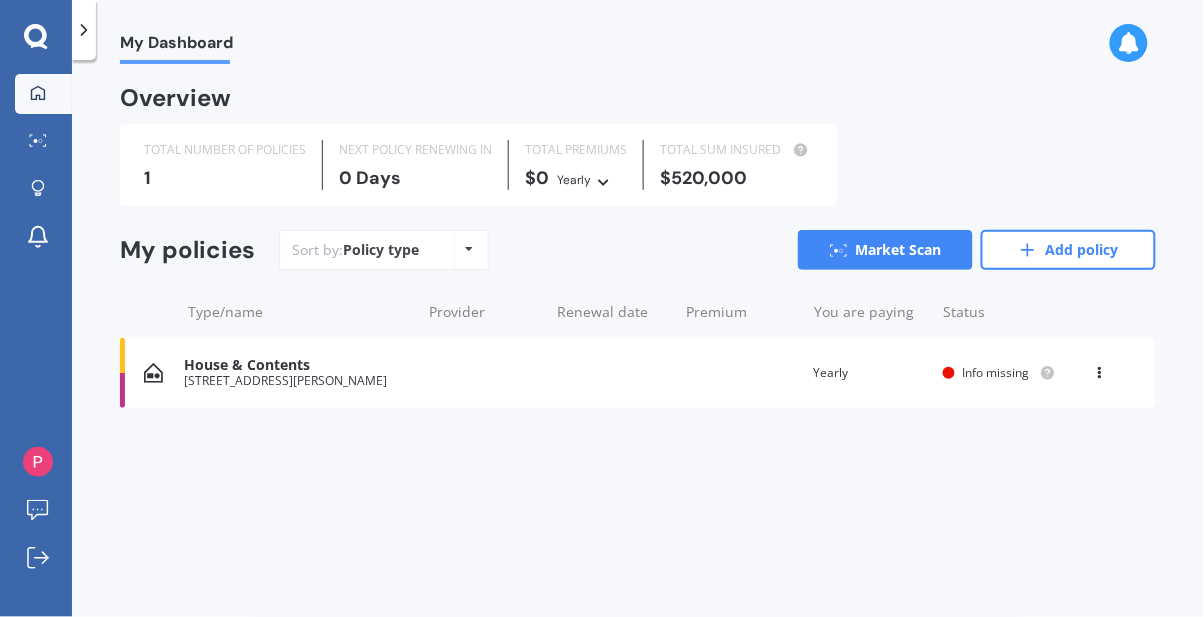 click on "Info missing" at bounding box center [996, 372] 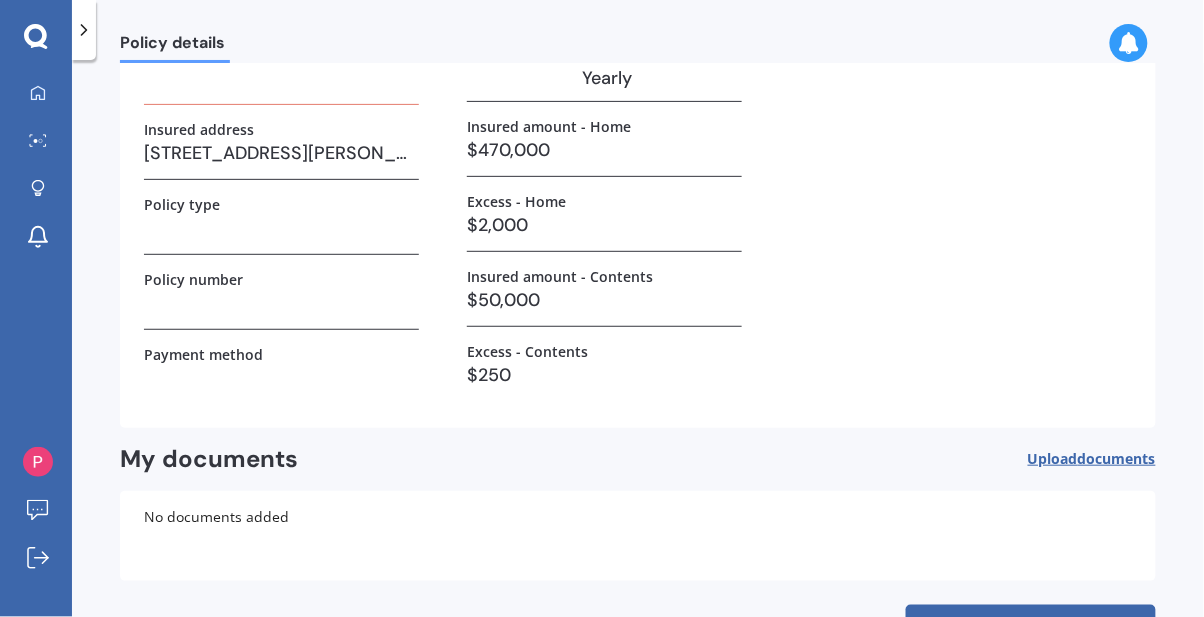 scroll, scrollTop: 160, scrollLeft: 0, axis: vertical 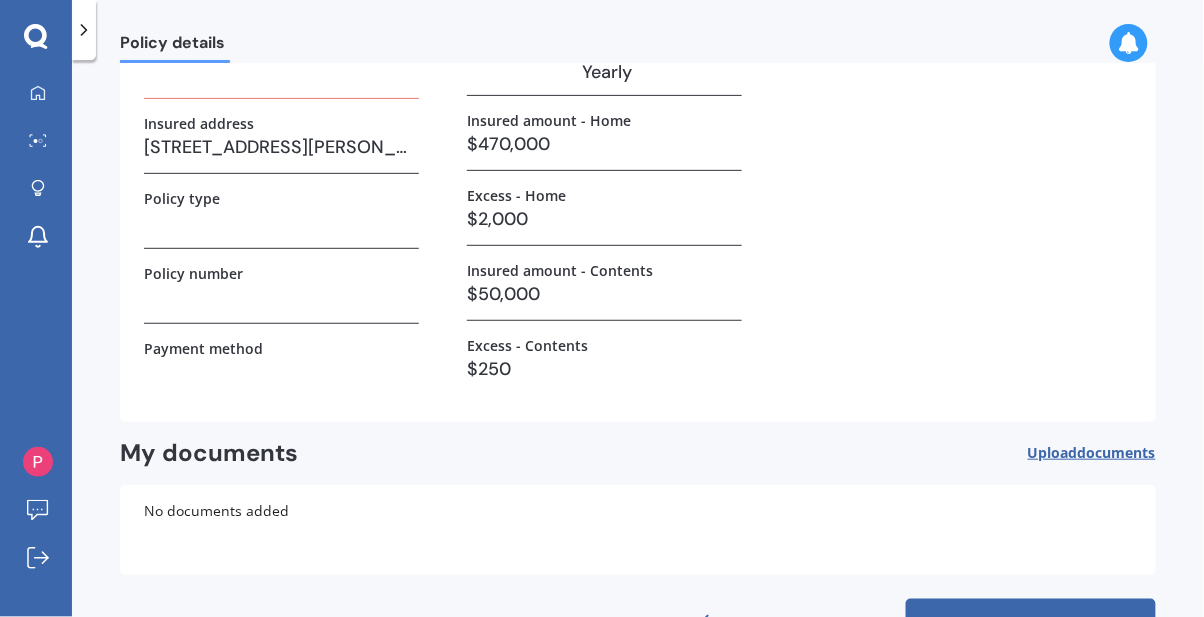 click on "Find better deals" at bounding box center (1031, 623) 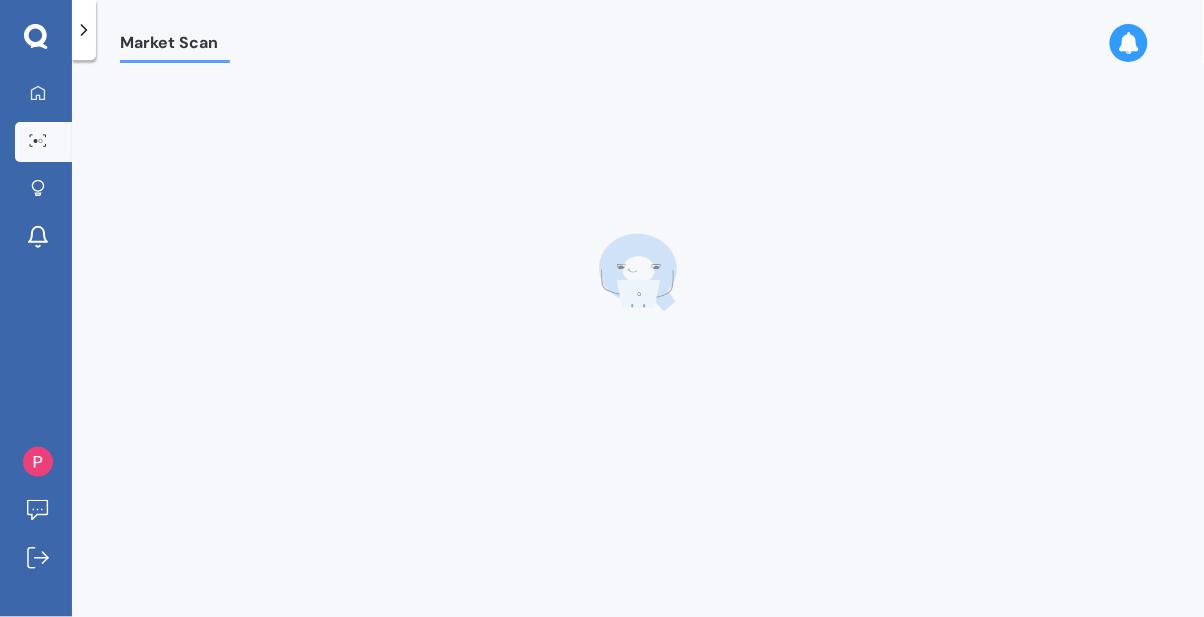 scroll, scrollTop: 0, scrollLeft: 0, axis: both 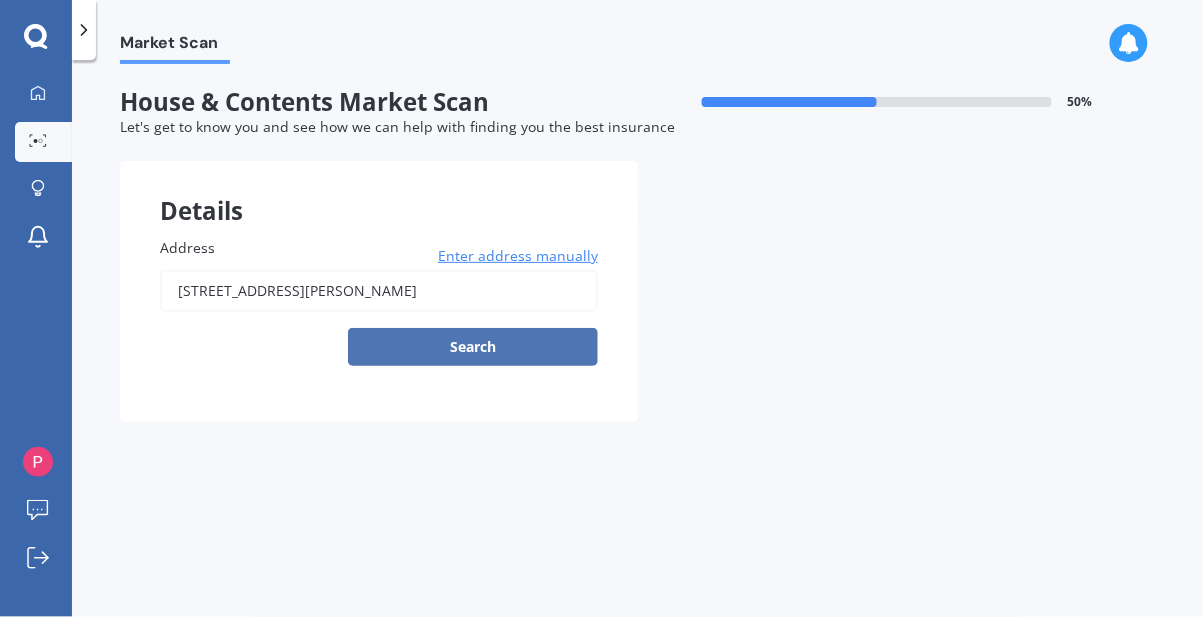 click on "Search" at bounding box center [473, 347] 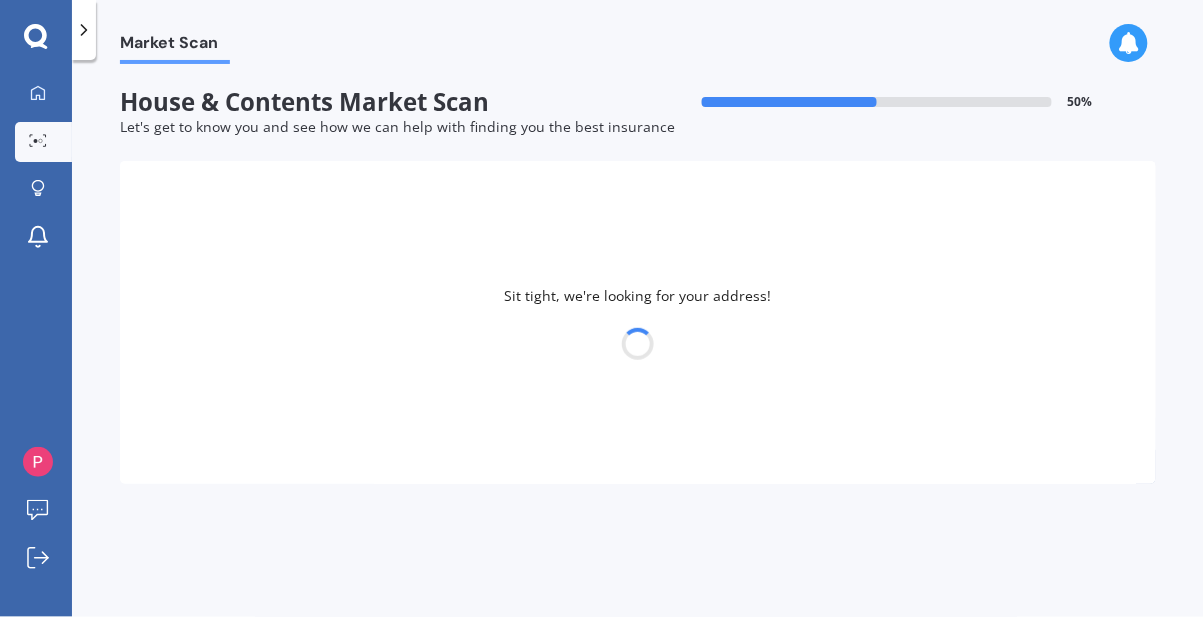 type on "[STREET_ADDRESS][PERSON_NAME]" 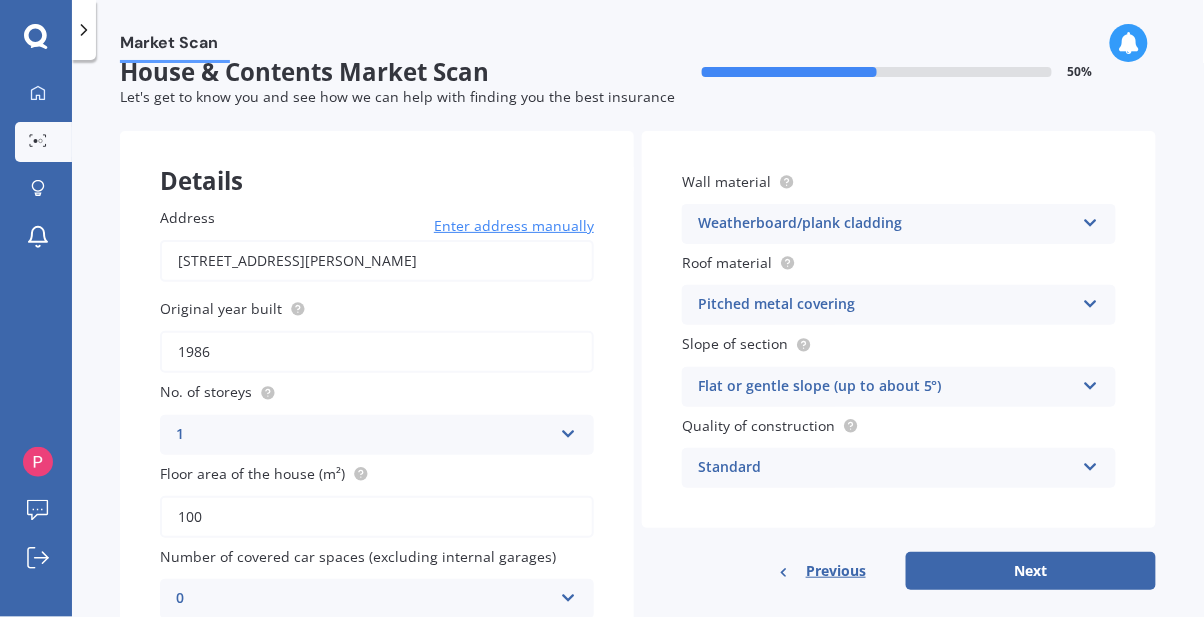 scroll, scrollTop: 59, scrollLeft: 0, axis: vertical 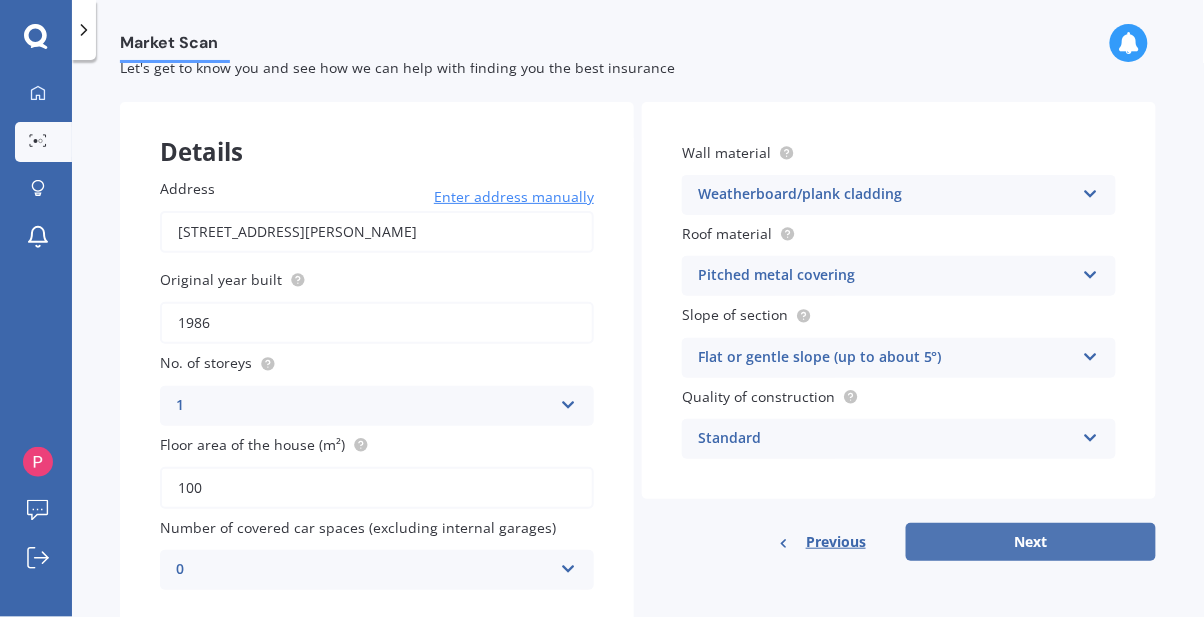 click on "Next" at bounding box center [1031, 542] 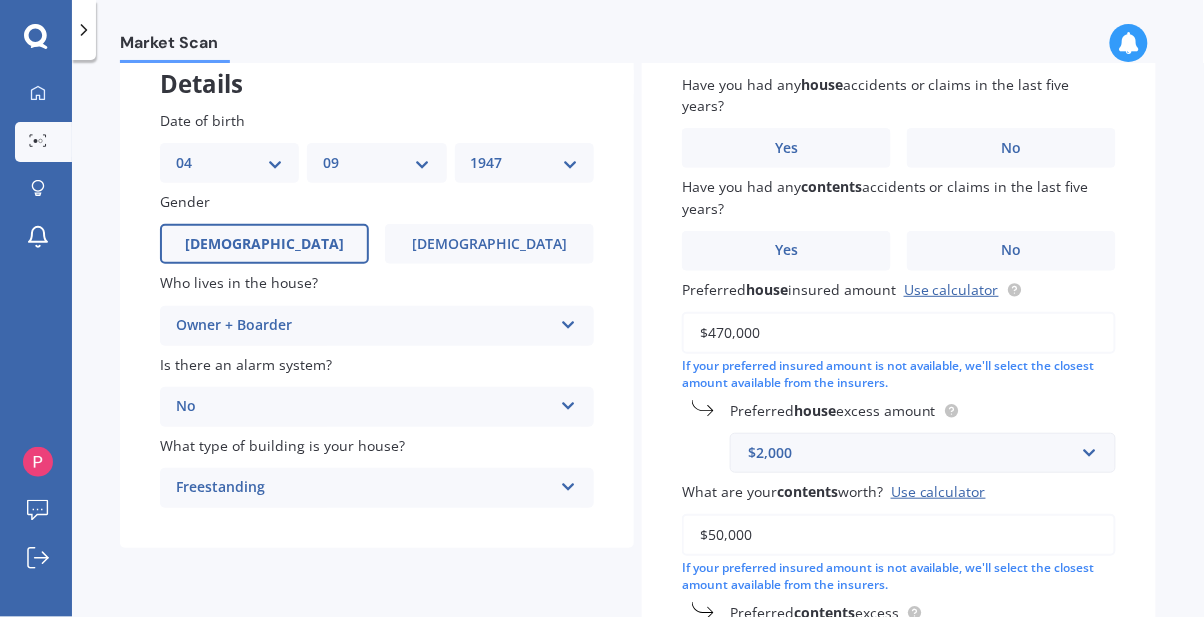 scroll, scrollTop: 132, scrollLeft: 0, axis: vertical 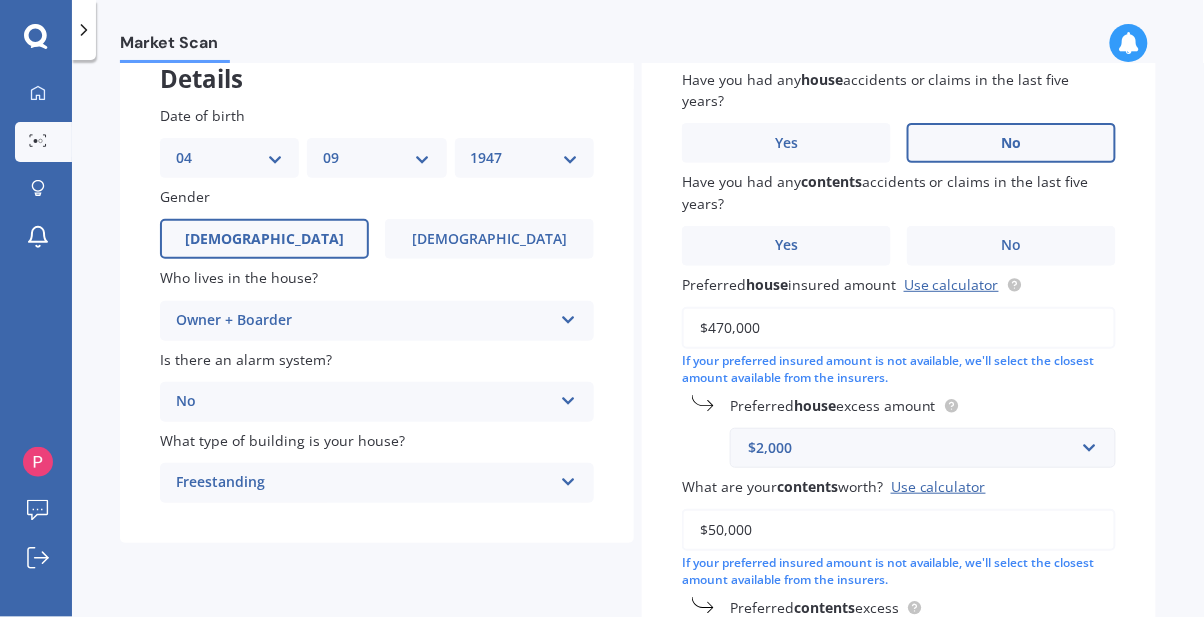 click on "No" at bounding box center [1011, 143] 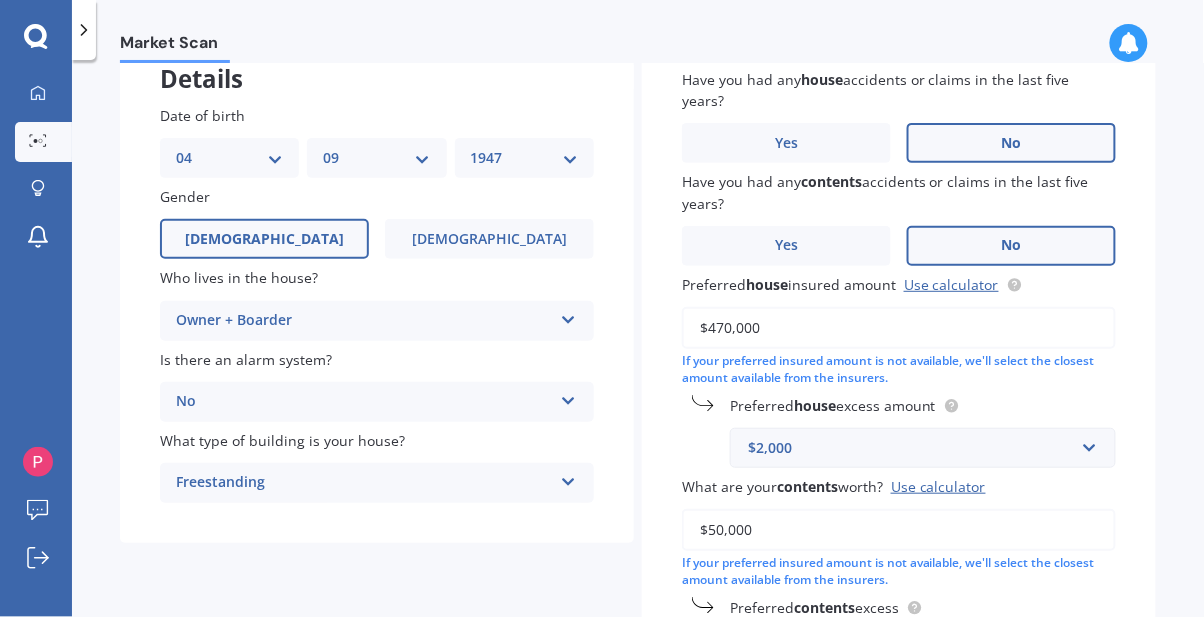 click on "No" at bounding box center [1011, 246] 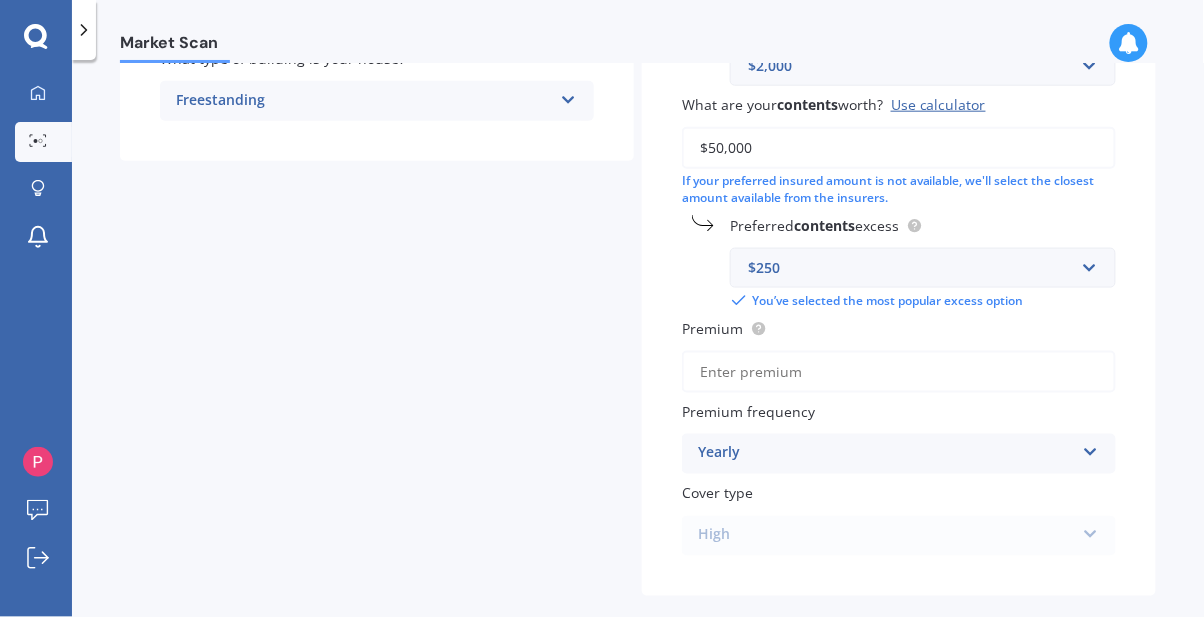 scroll, scrollTop: 542, scrollLeft: 0, axis: vertical 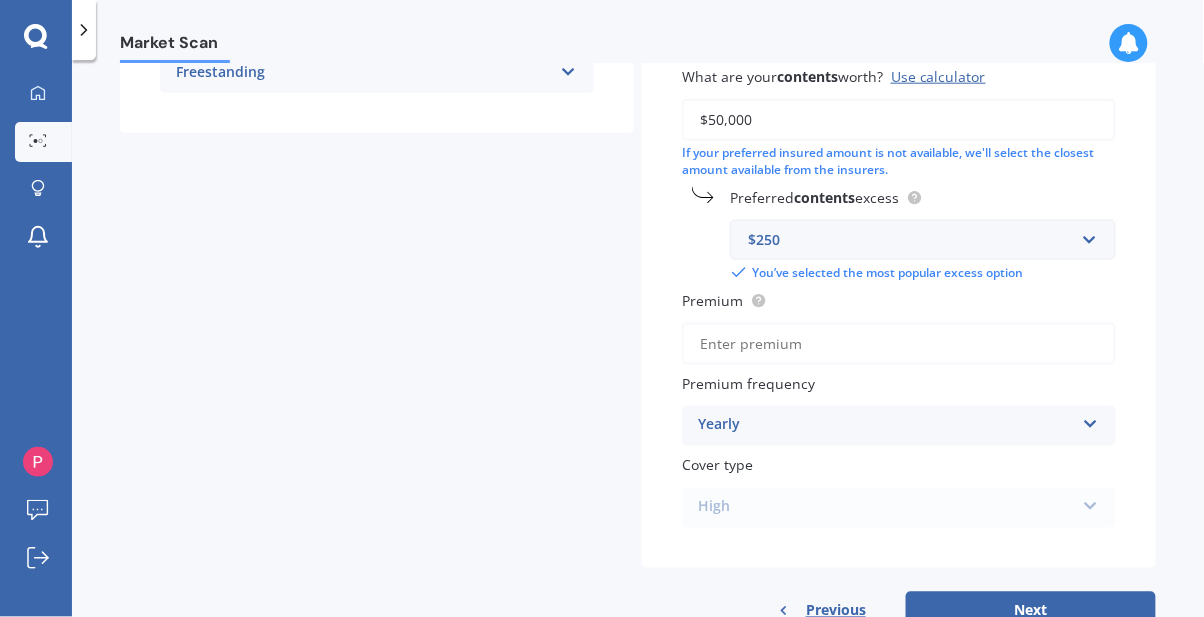 click on "Premium" at bounding box center [899, 344] 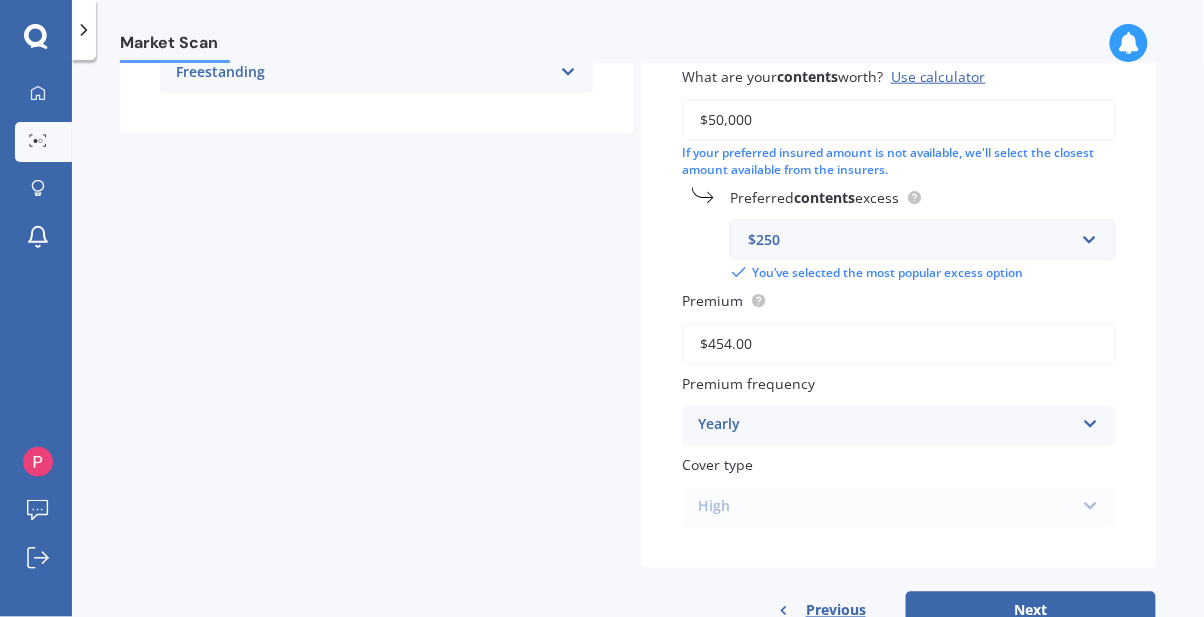 type on "$454.00" 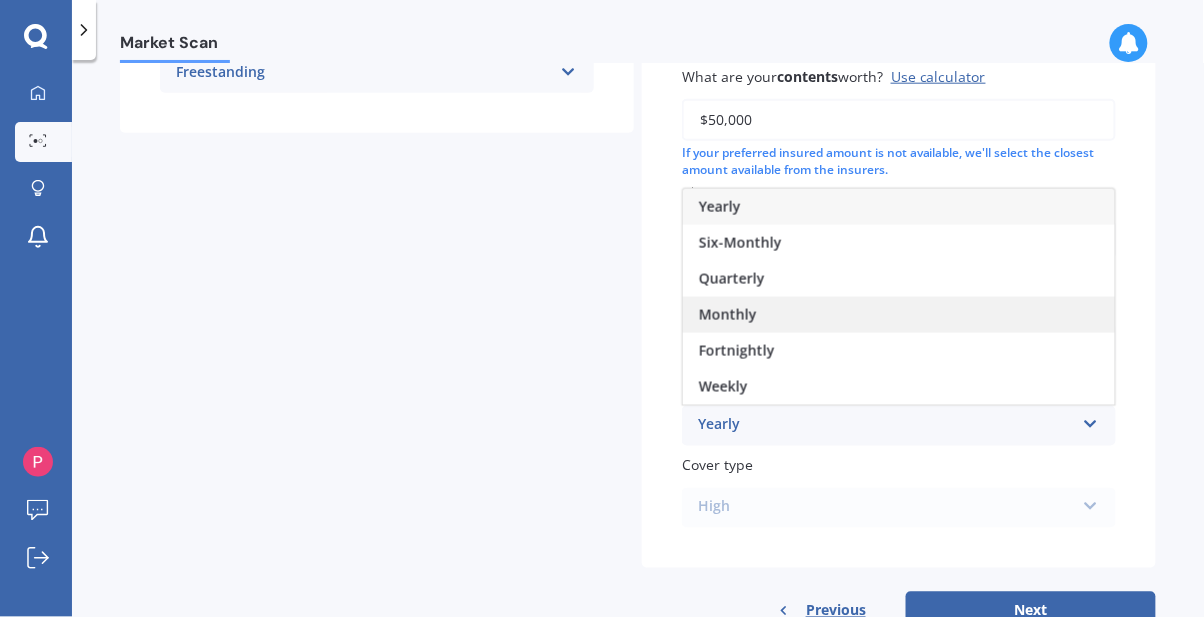 click on "Monthly" at bounding box center [728, 314] 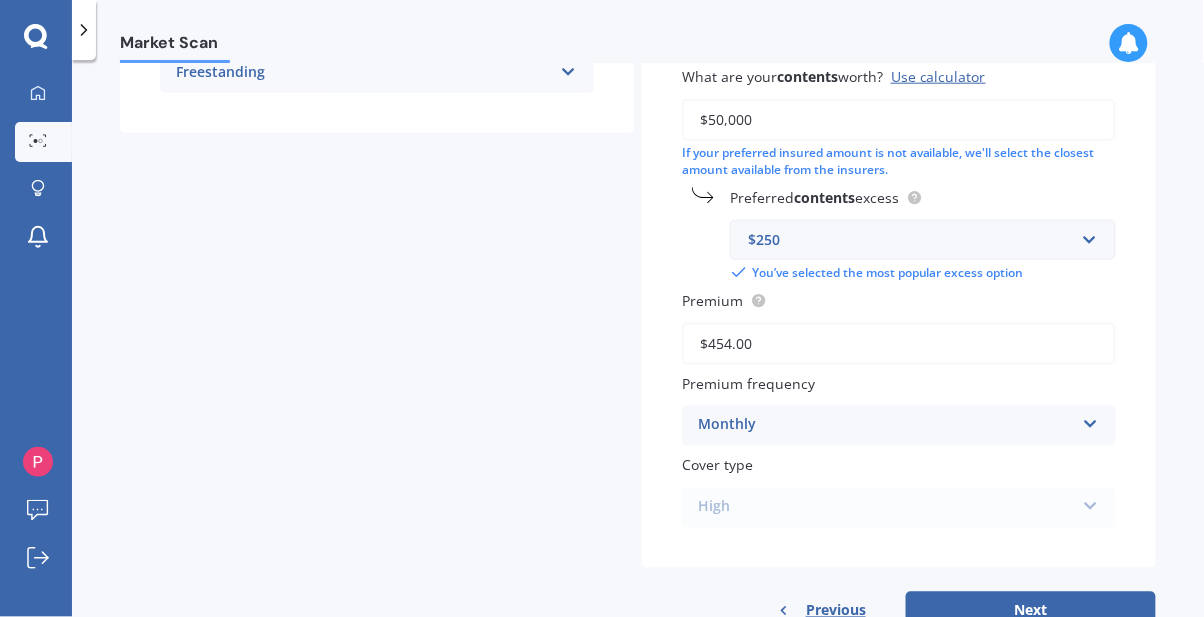 click on "High High" at bounding box center [899, 508] 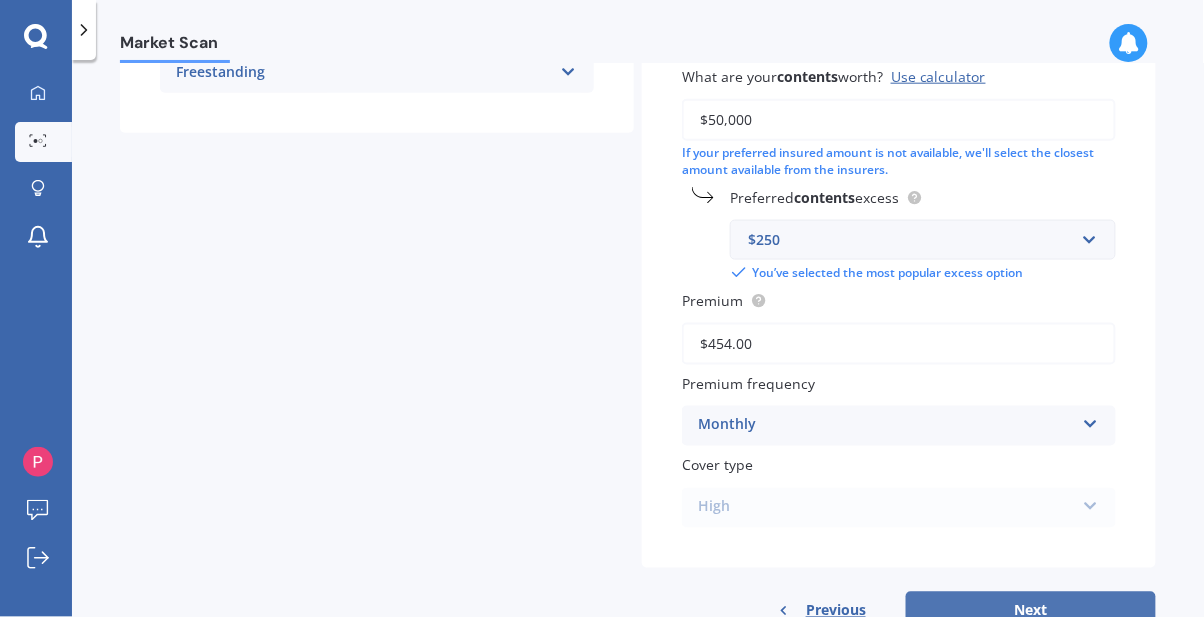 click on "Next" at bounding box center (1031, 611) 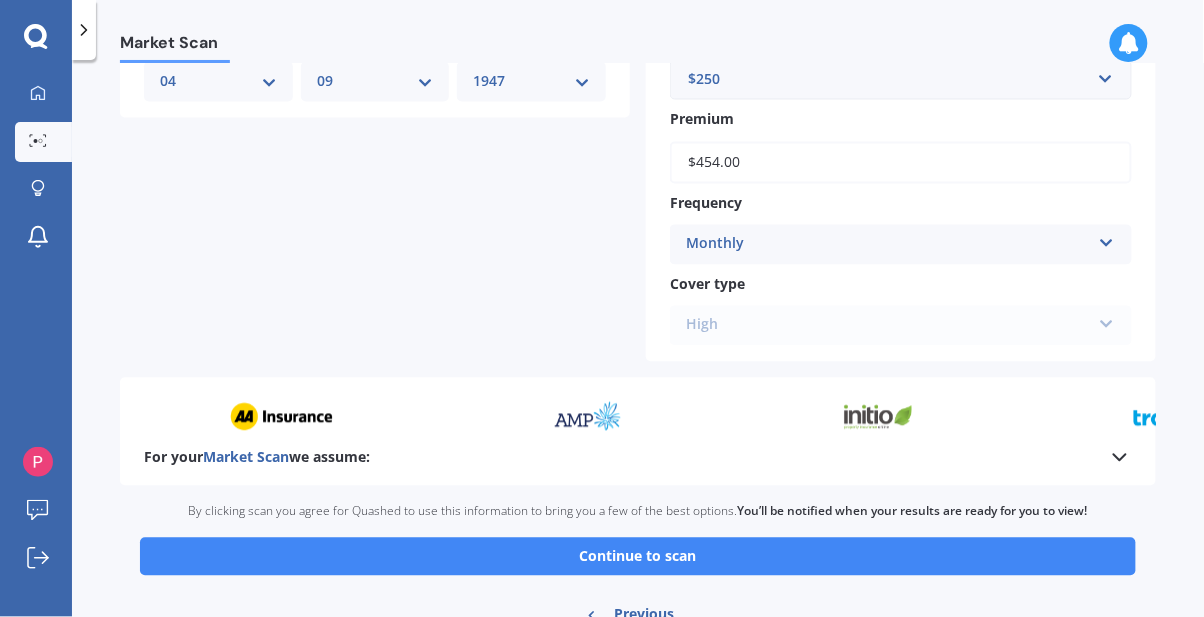 scroll, scrollTop: 895, scrollLeft: 0, axis: vertical 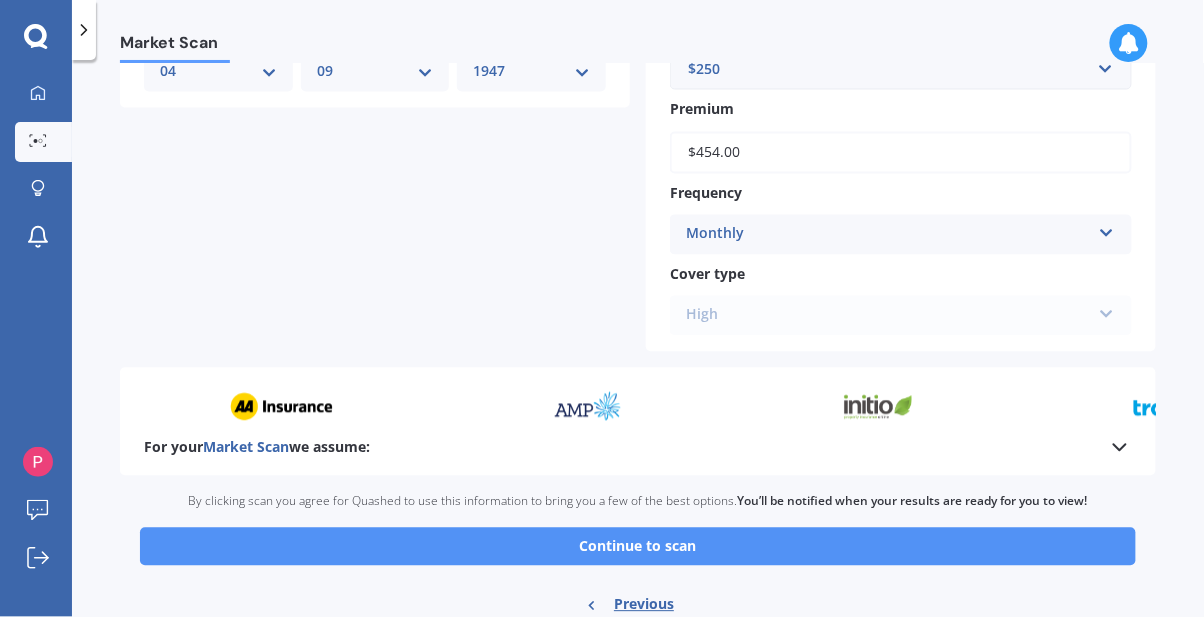 click on "Continue to scan" at bounding box center [638, 547] 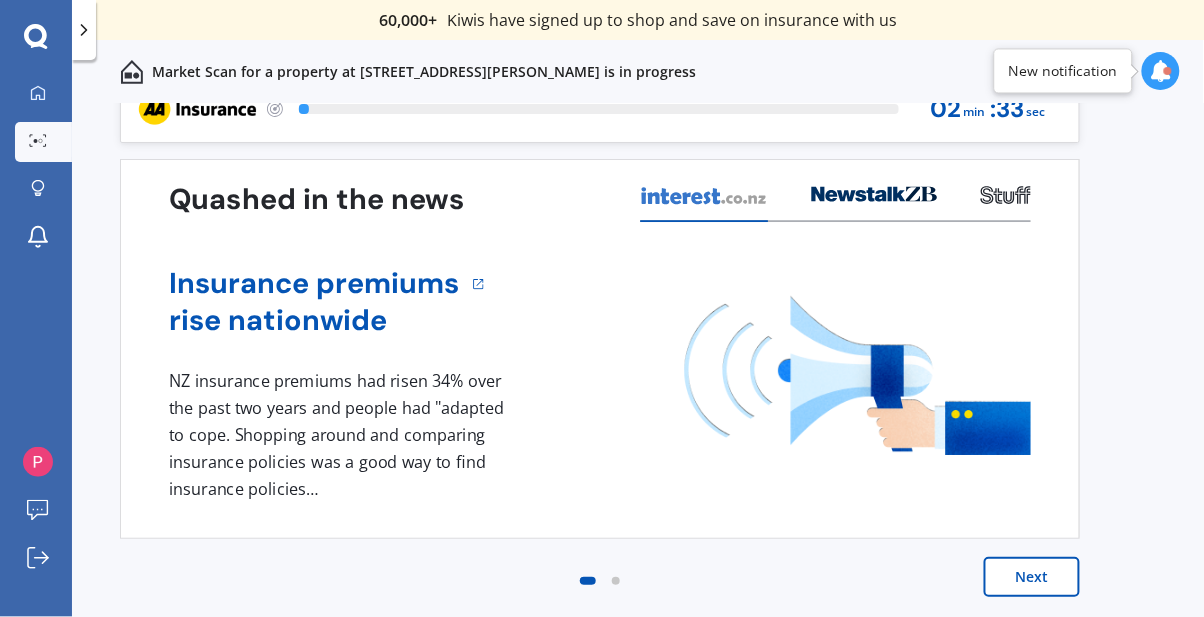 scroll, scrollTop: 0, scrollLeft: 0, axis: both 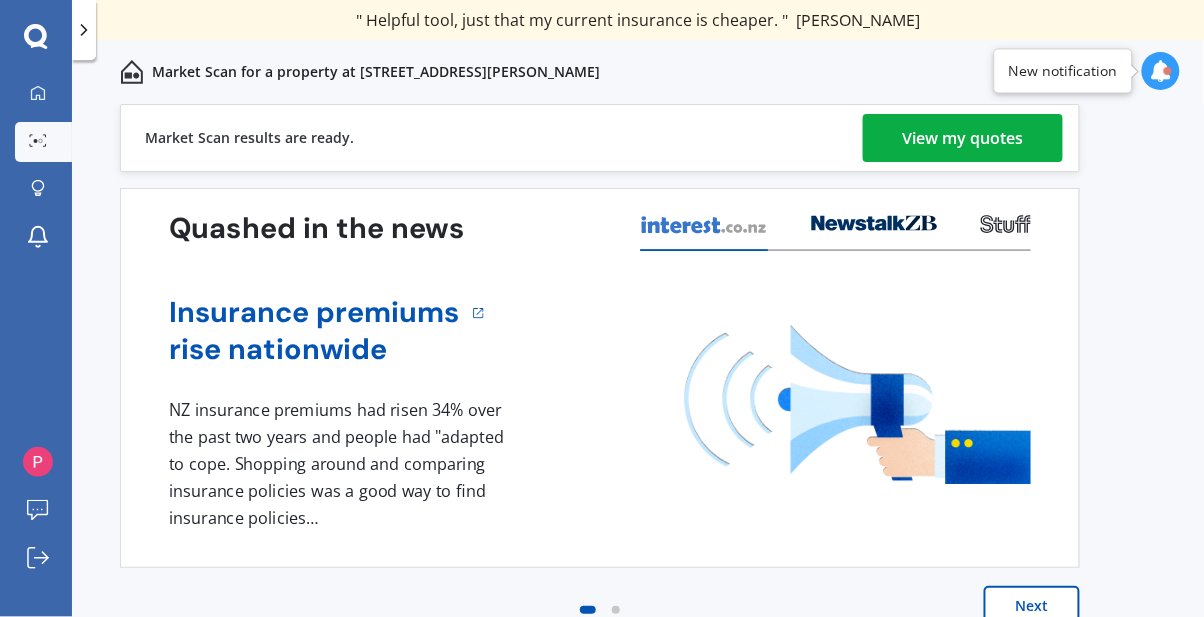 click on "View my quotes" at bounding box center (963, 138) 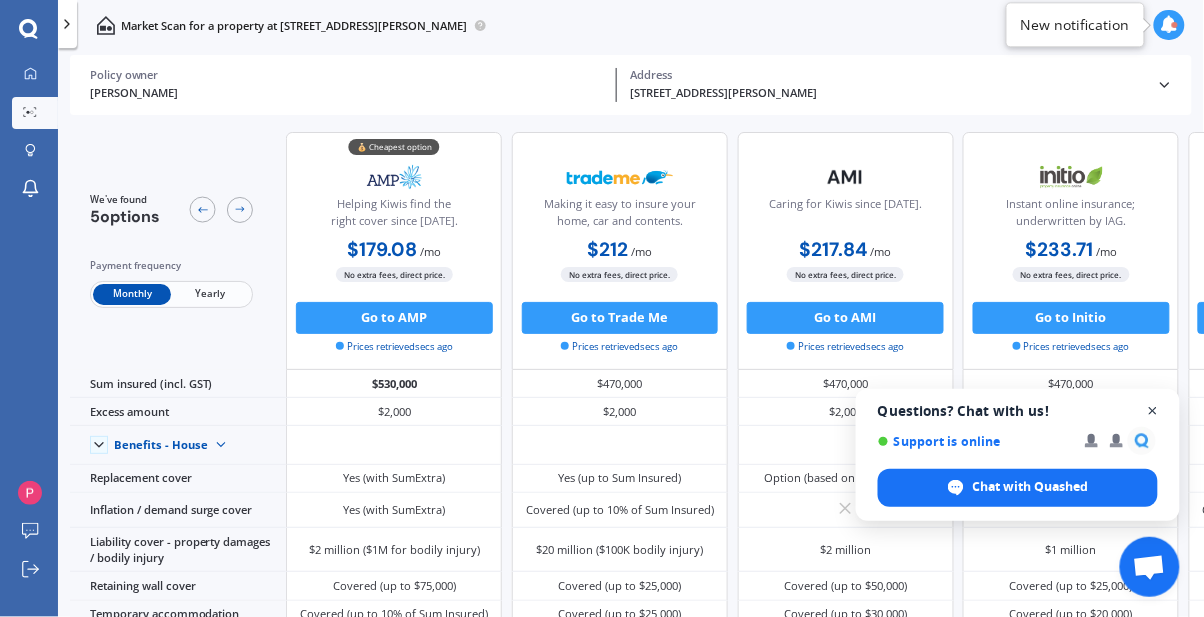 click at bounding box center (1153, 411) 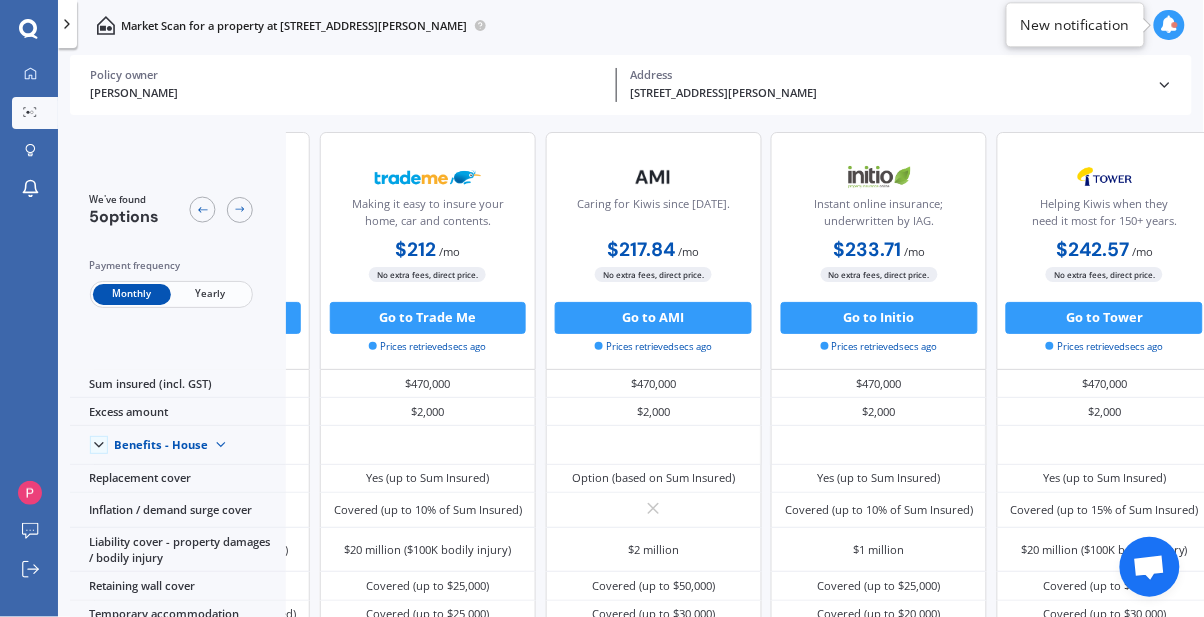 scroll, scrollTop: 0, scrollLeft: 260, axis: horizontal 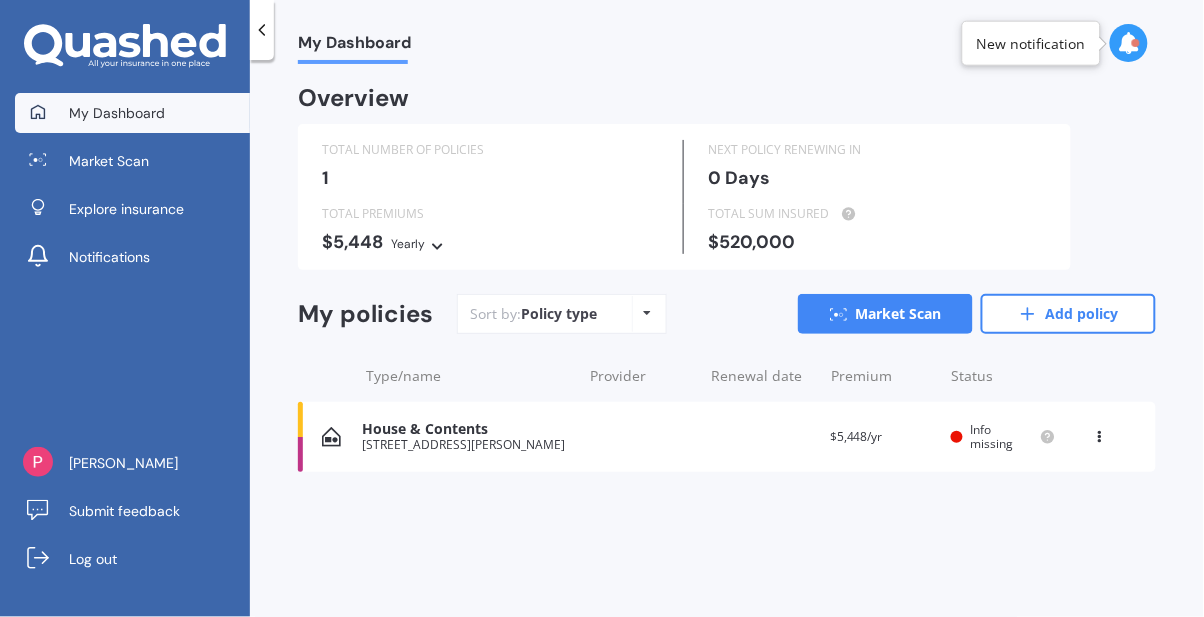 click on "Info missing" at bounding box center [1003, 437] 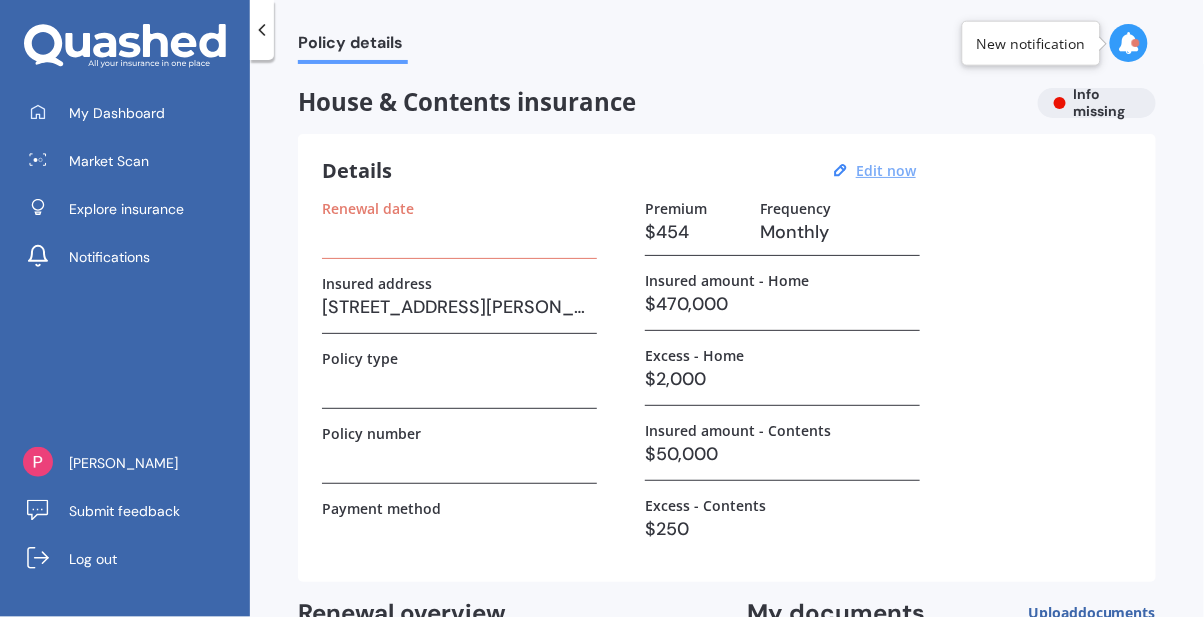 click on "Edit now" at bounding box center (886, 170) 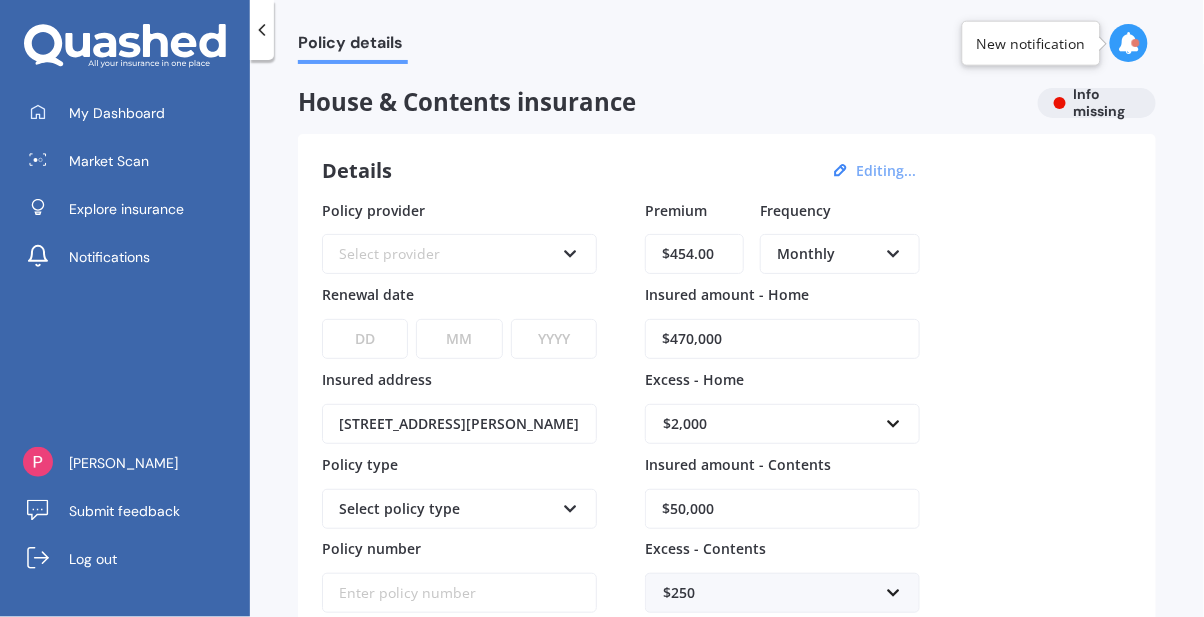 click on "$454.00" at bounding box center [694, 254] 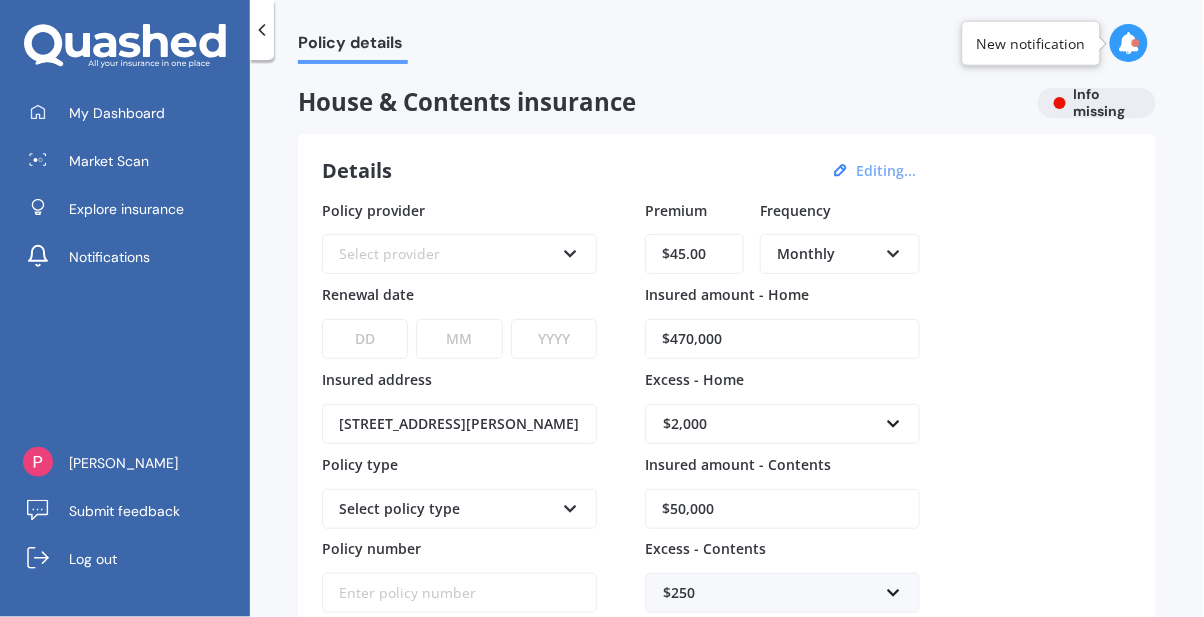 type on "$4.00" 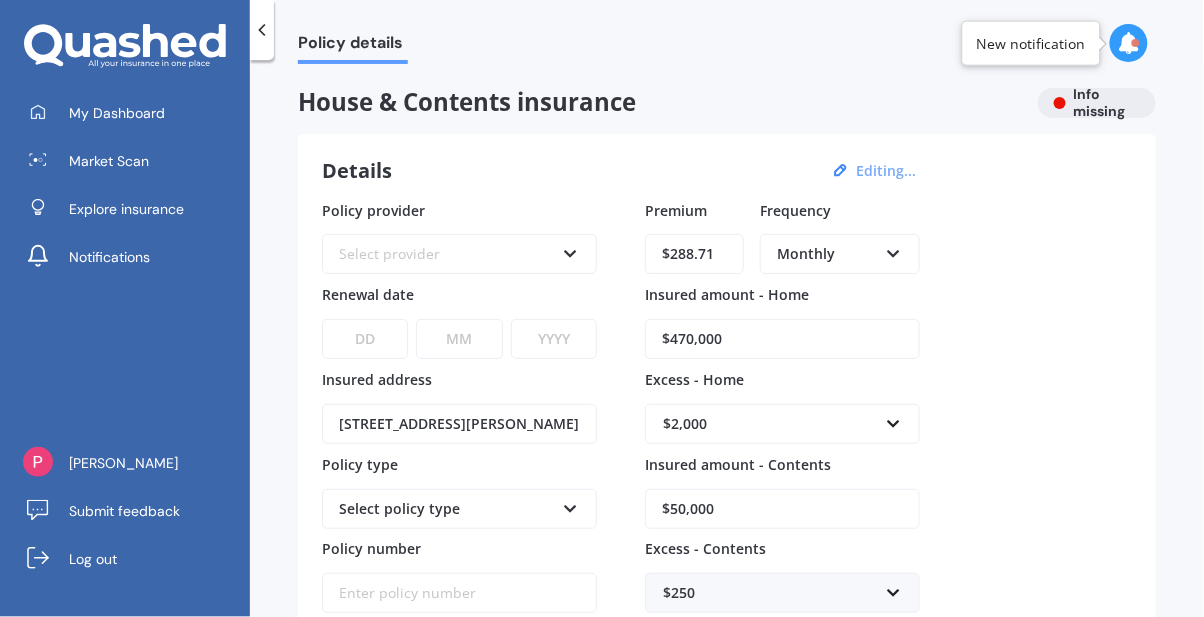 type on "$288.71" 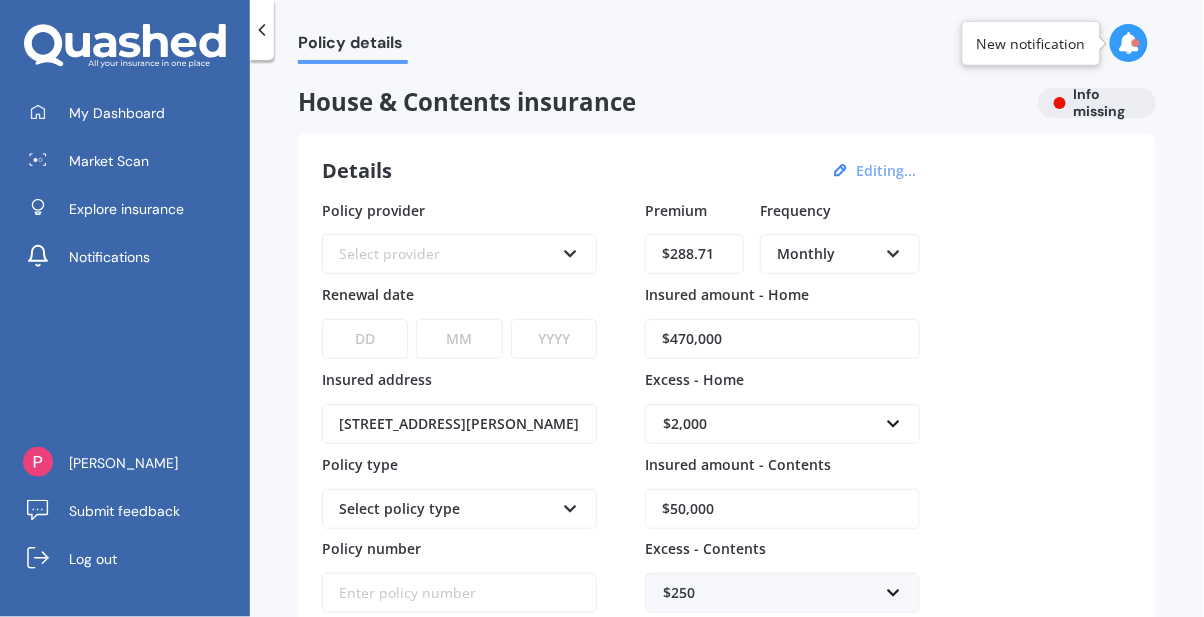 click at bounding box center (570, 250) 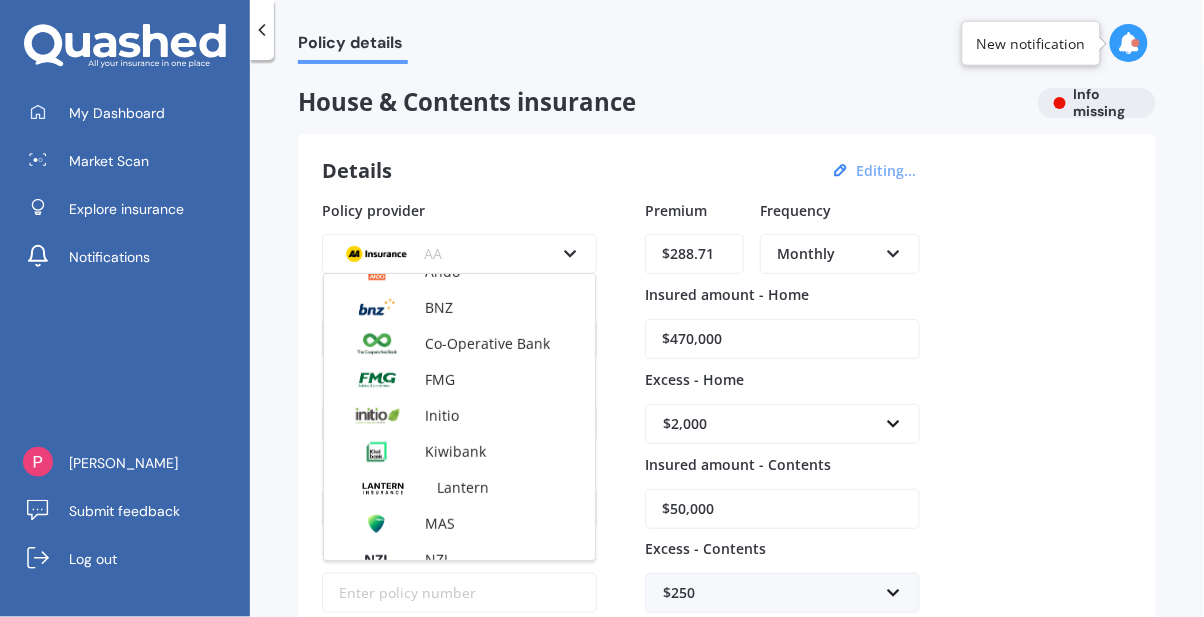 scroll, scrollTop: 200, scrollLeft: 0, axis: vertical 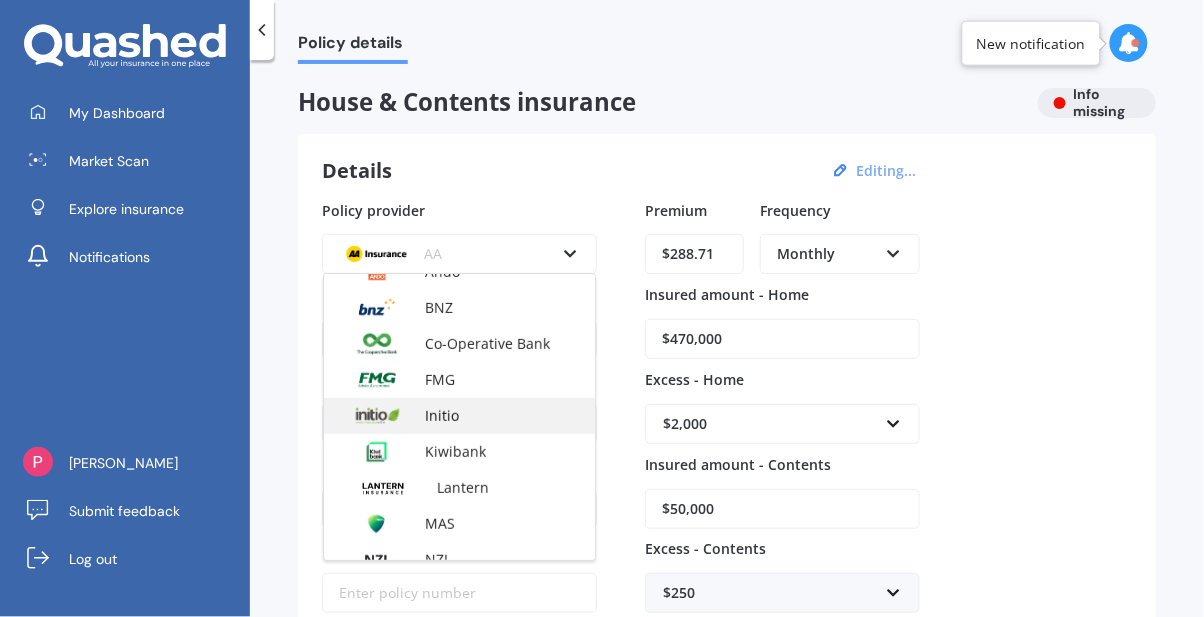 click on "Initio" at bounding box center (442, 415) 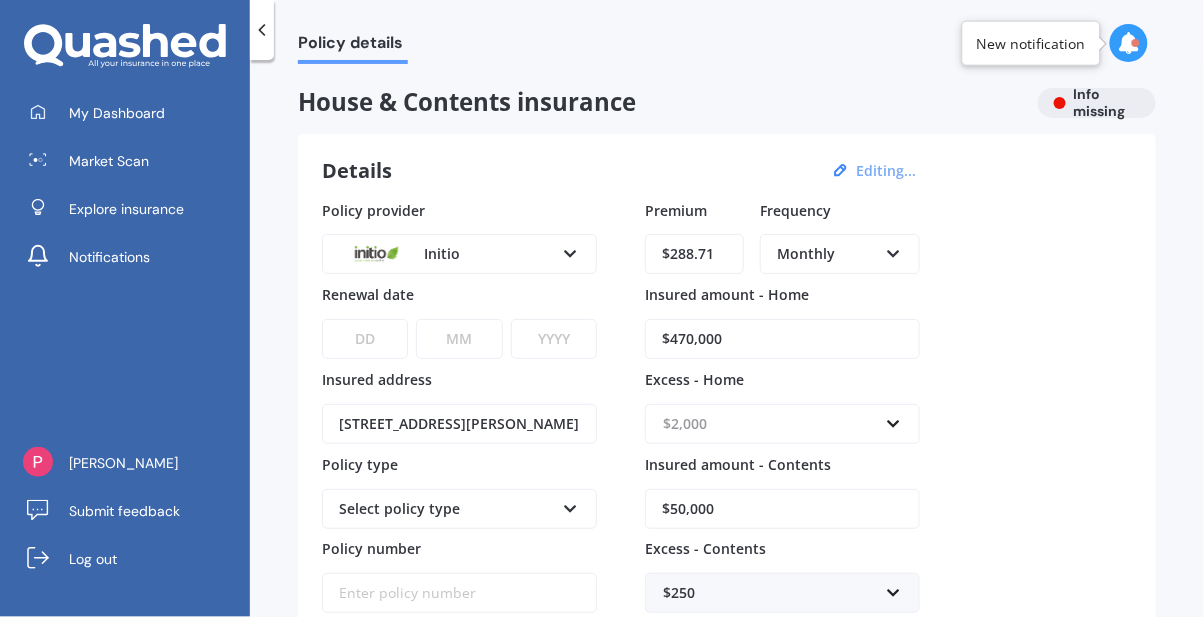 click at bounding box center (775, 424) 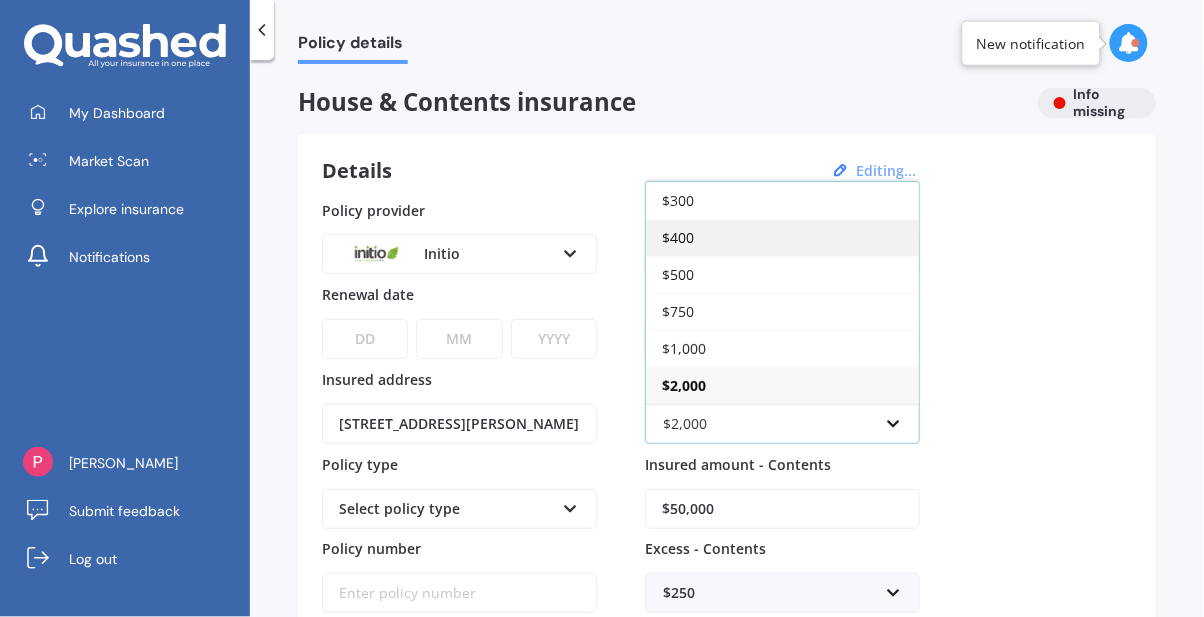 click on "$400" at bounding box center [782, 237] 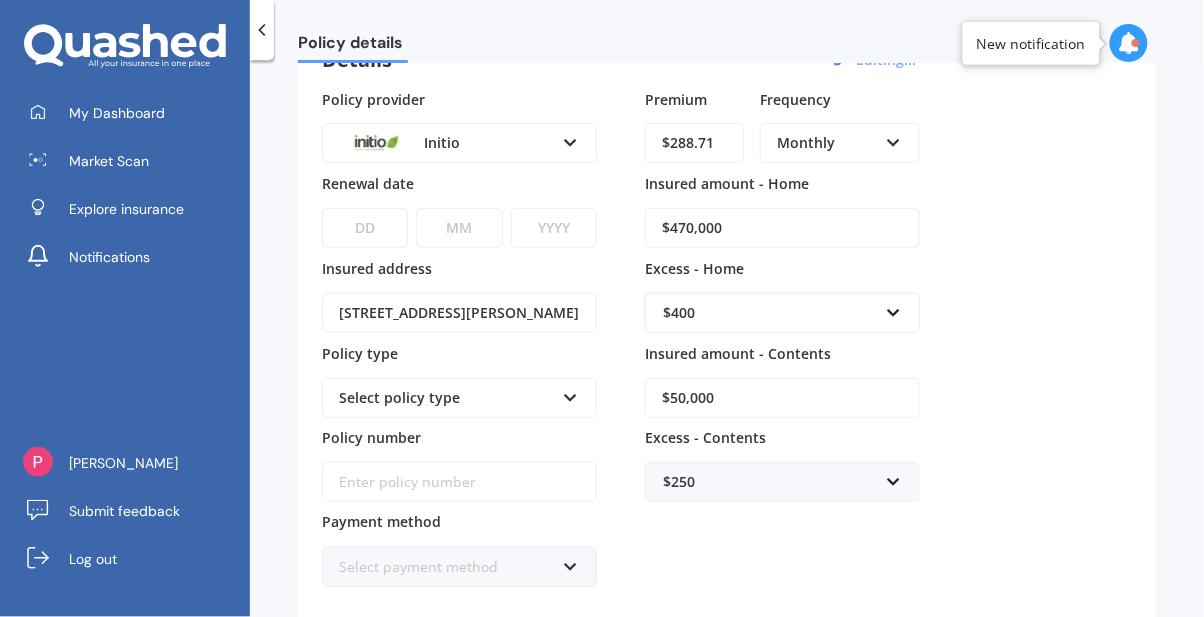 scroll, scrollTop: 111, scrollLeft: 0, axis: vertical 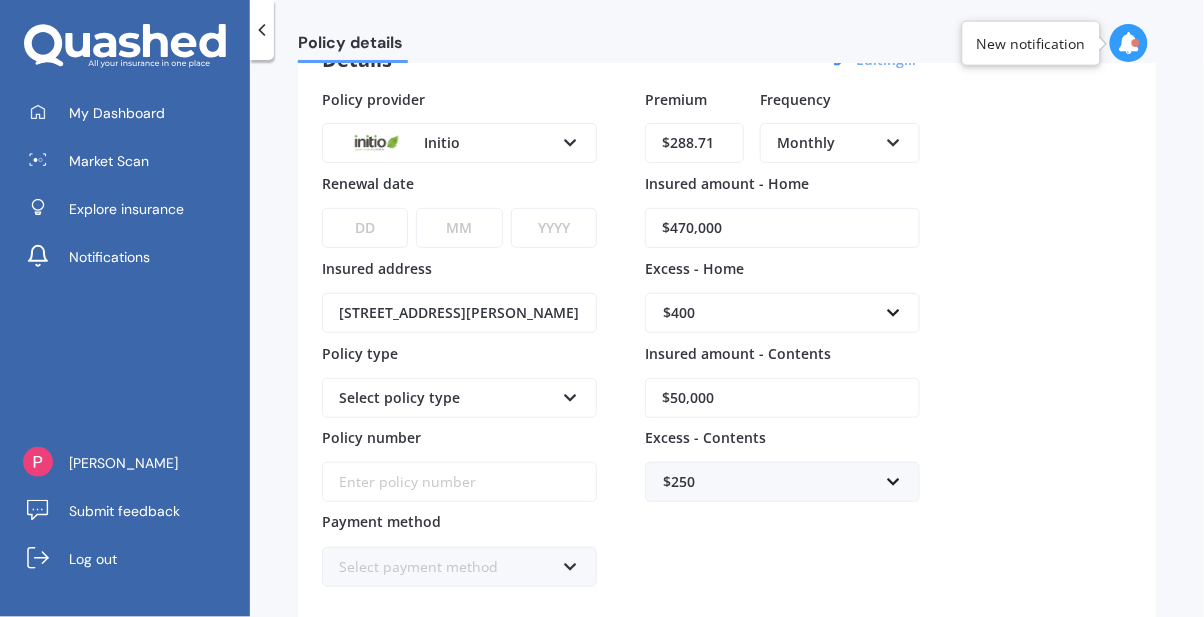 click on "$50,000" at bounding box center (782, 398) 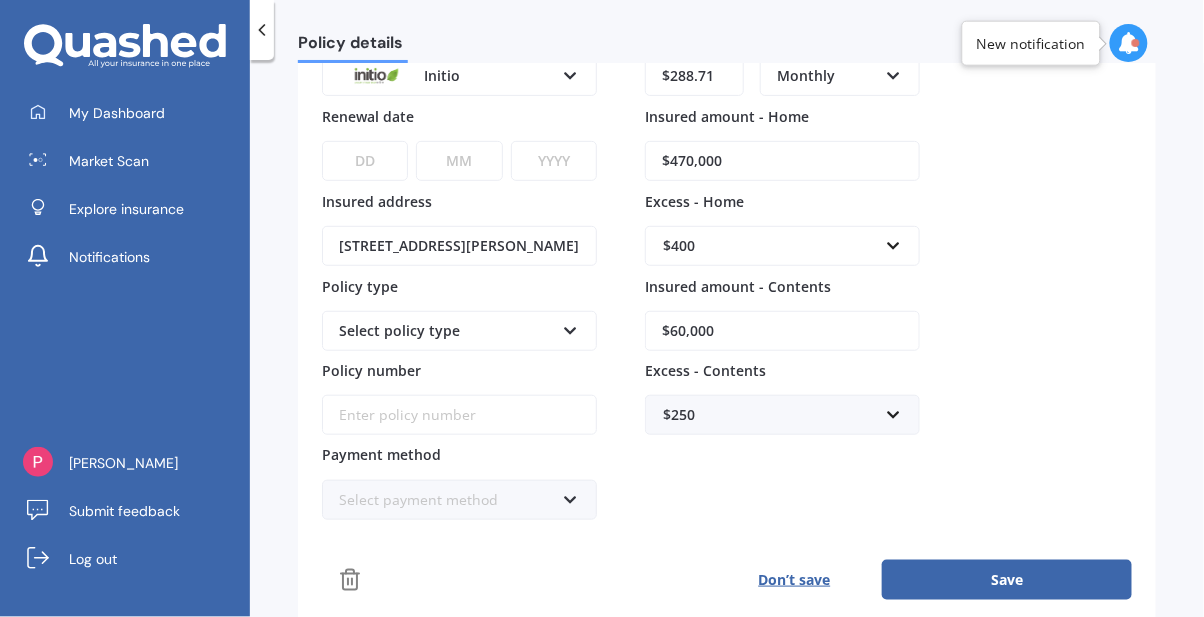 scroll, scrollTop: 194, scrollLeft: 0, axis: vertical 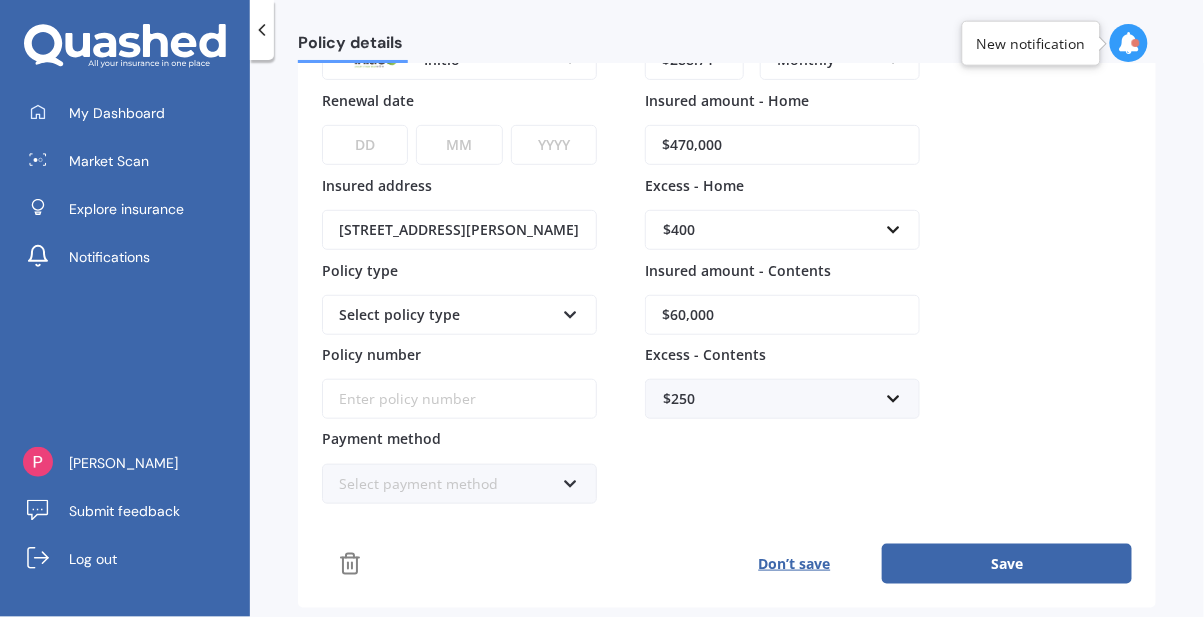 type on "$60,000" 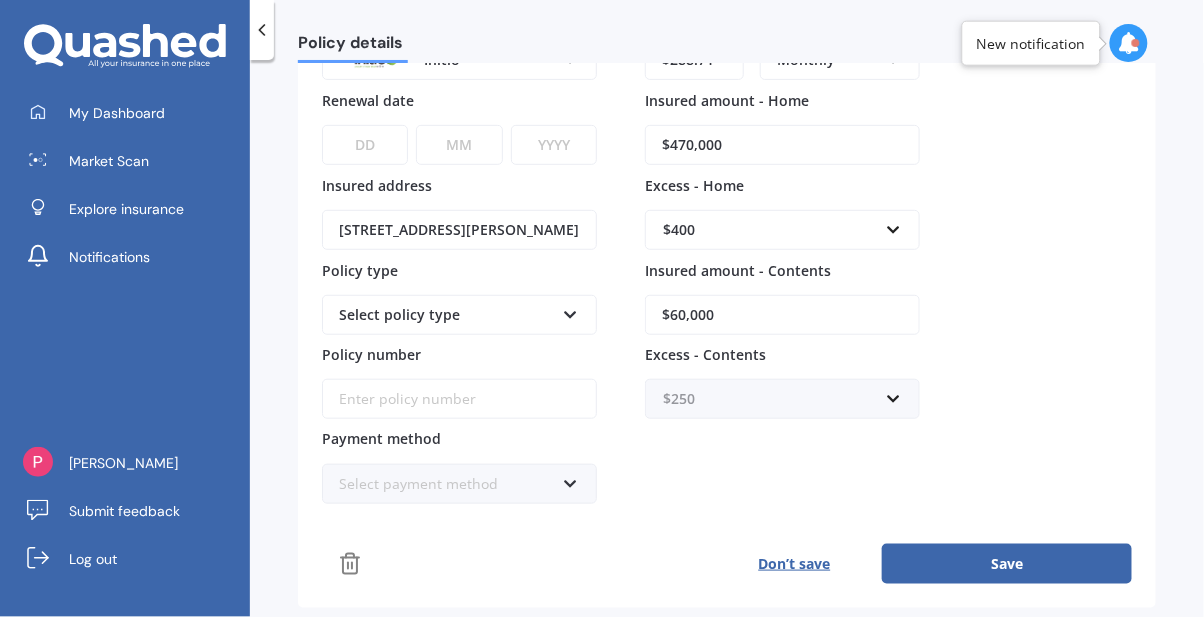 click at bounding box center (775, 399) 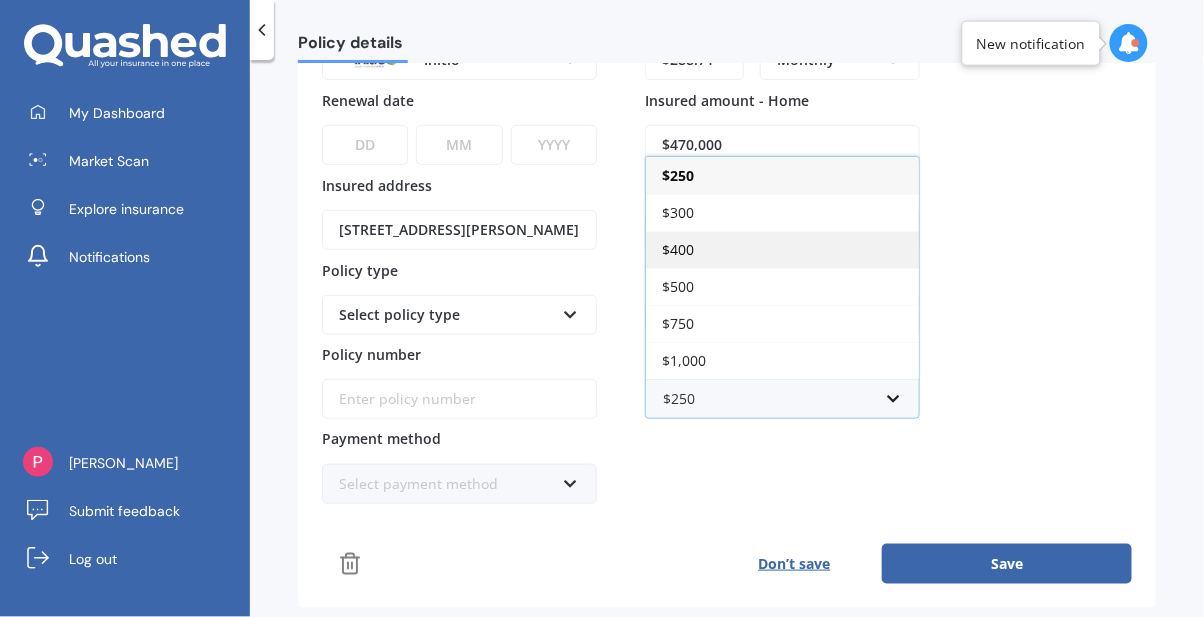 click on "$400" at bounding box center [678, 249] 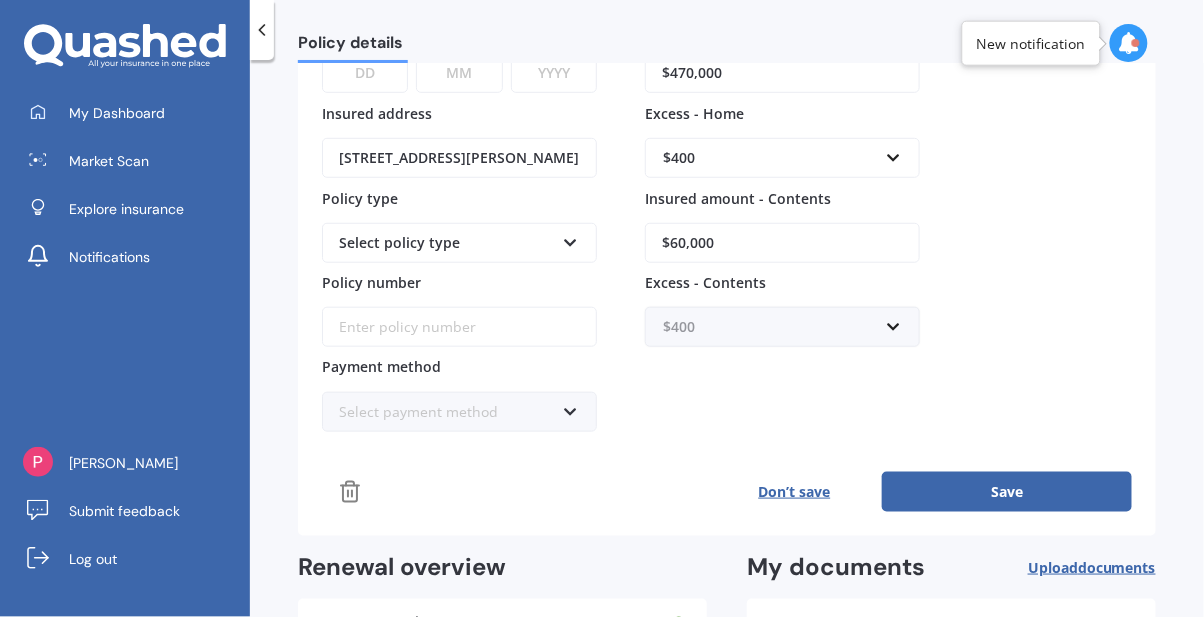 scroll, scrollTop: 285, scrollLeft: 0, axis: vertical 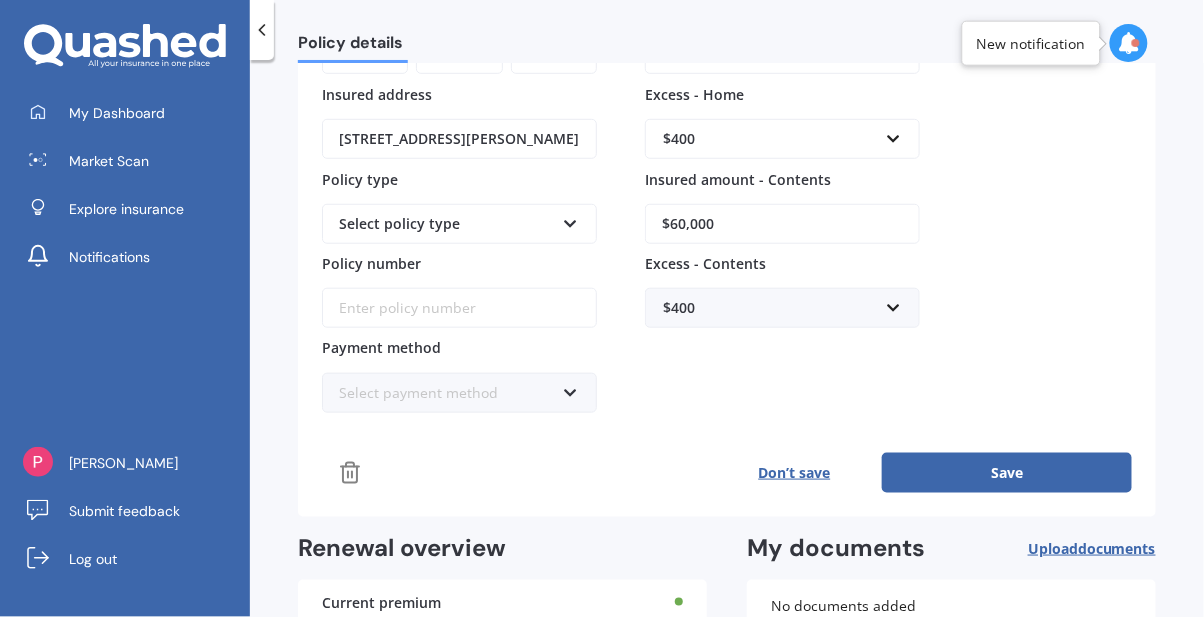 click on "Save" at bounding box center (1007, 473) 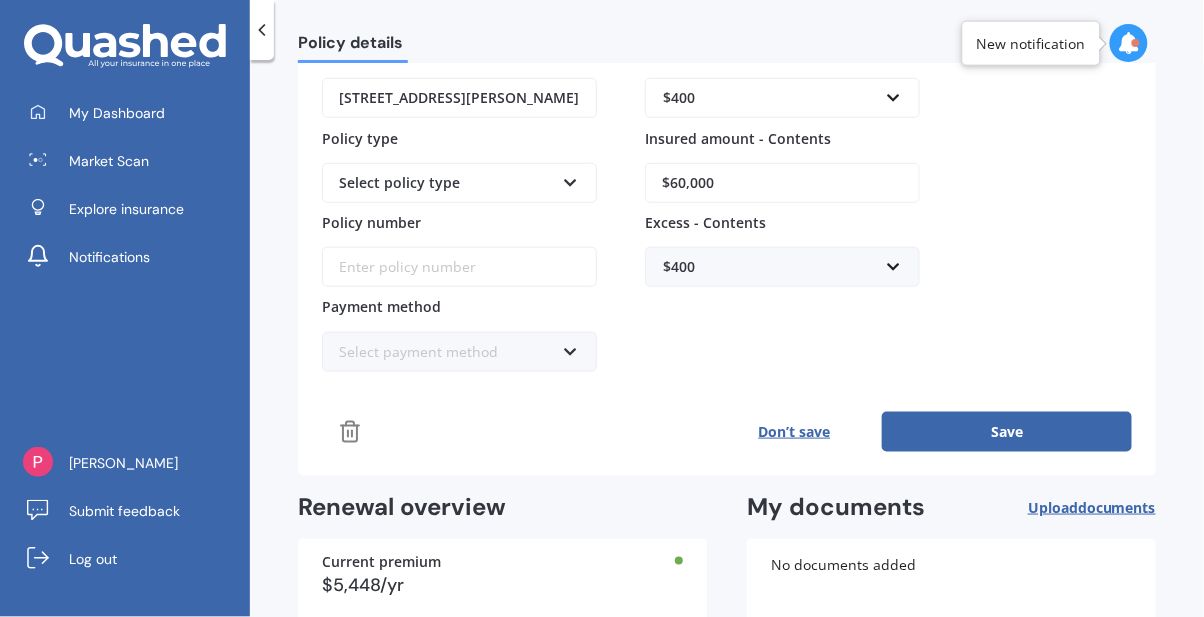 scroll, scrollTop: 379, scrollLeft: 0, axis: vertical 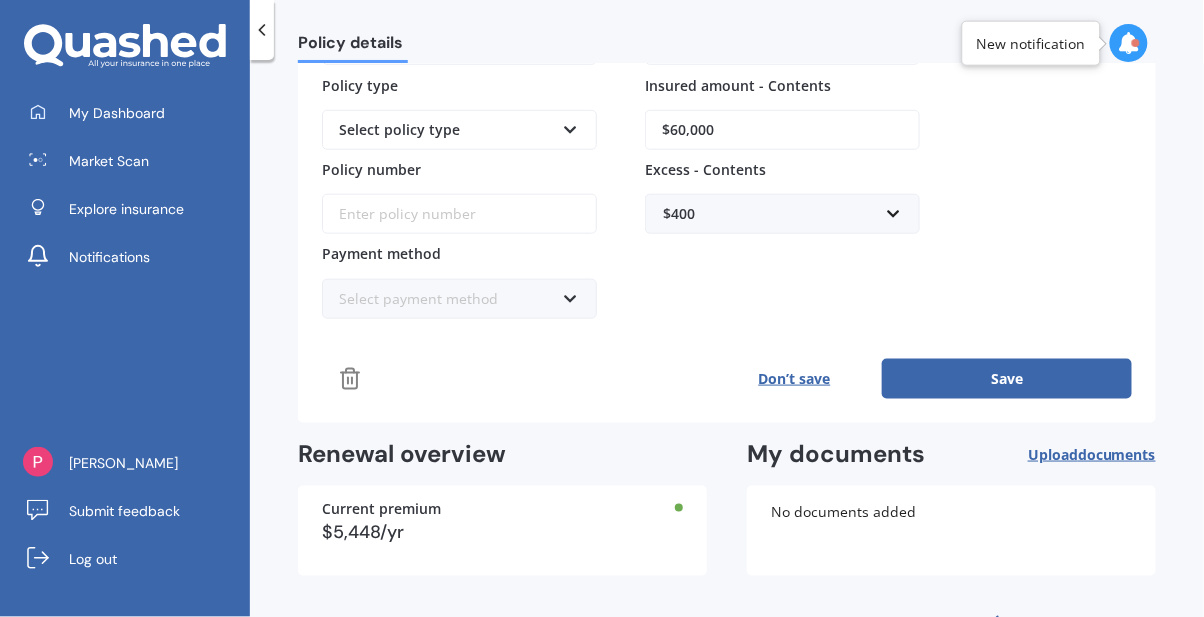 click at bounding box center (679, 508) 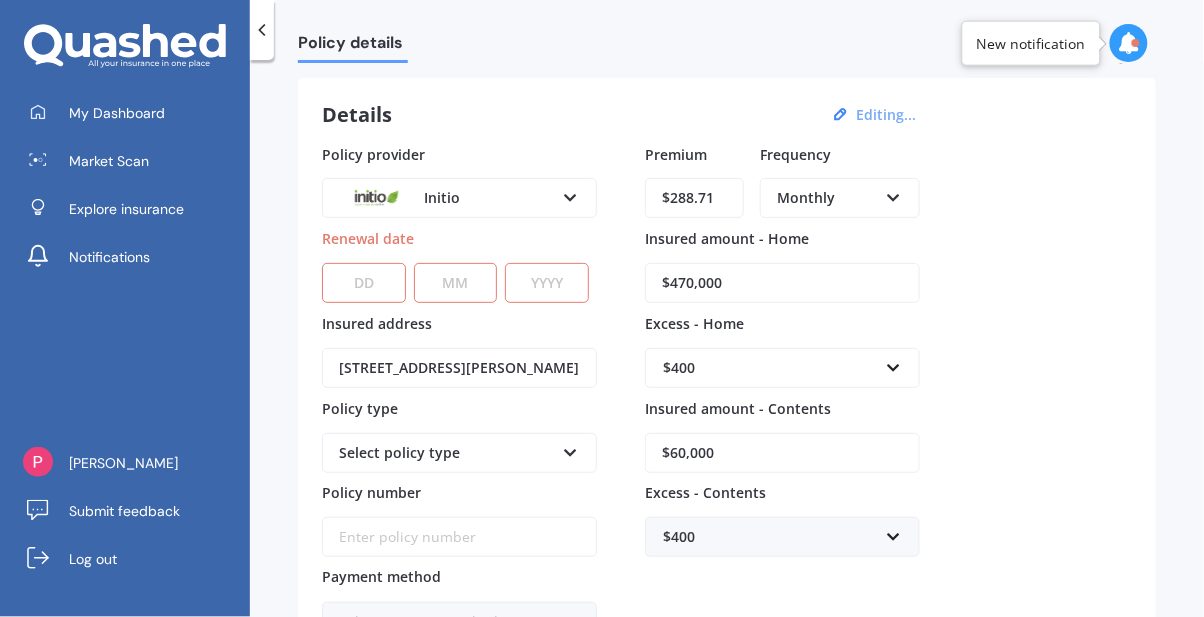 scroll, scrollTop: 379, scrollLeft: 0, axis: vertical 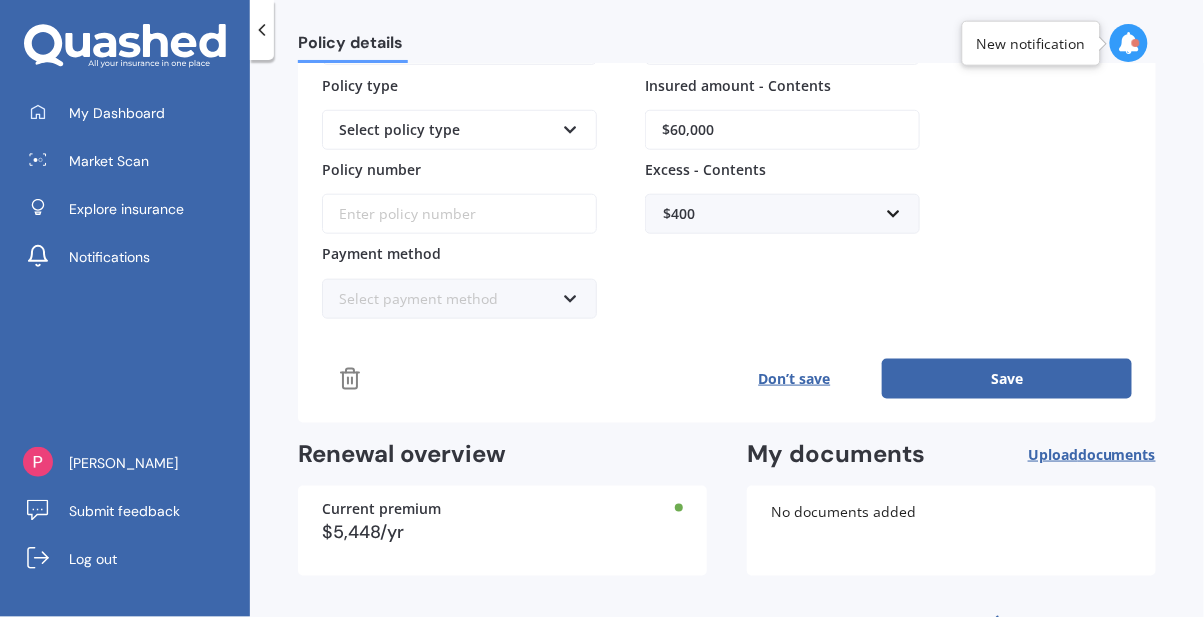 click on "Back to dashboard" at bounding box center [1065, 624] 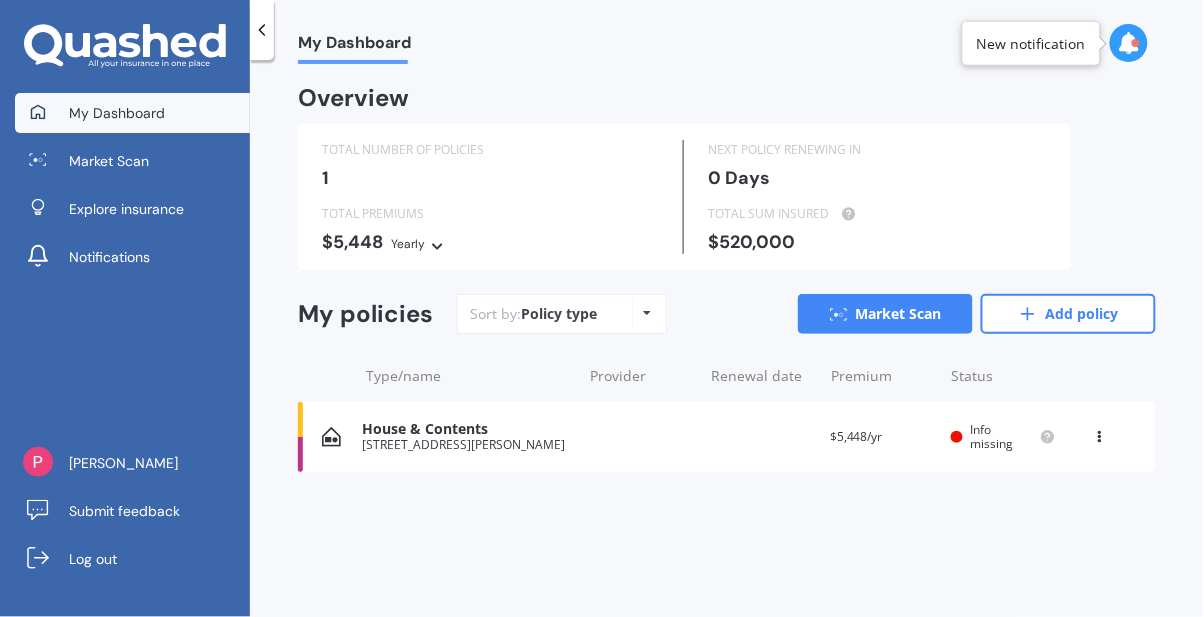 scroll, scrollTop: 0, scrollLeft: 0, axis: both 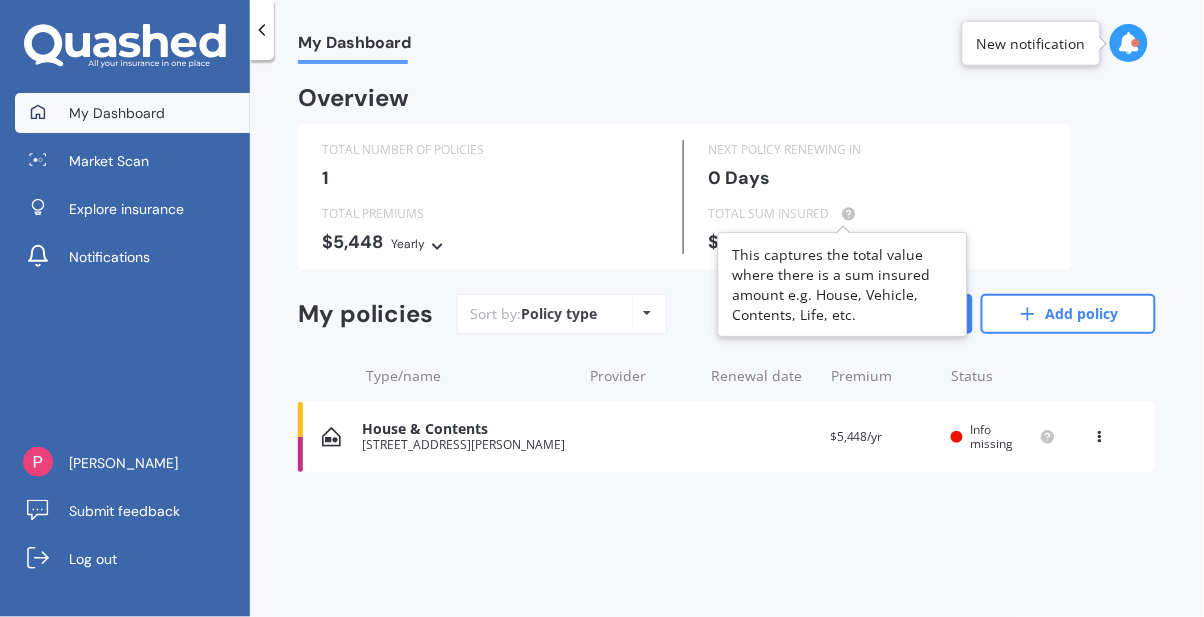 click on "This captures the total value where there is a sum insured amount e.g. House, Vehicle, Contents, Life, etc." at bounding box center [843, 285] 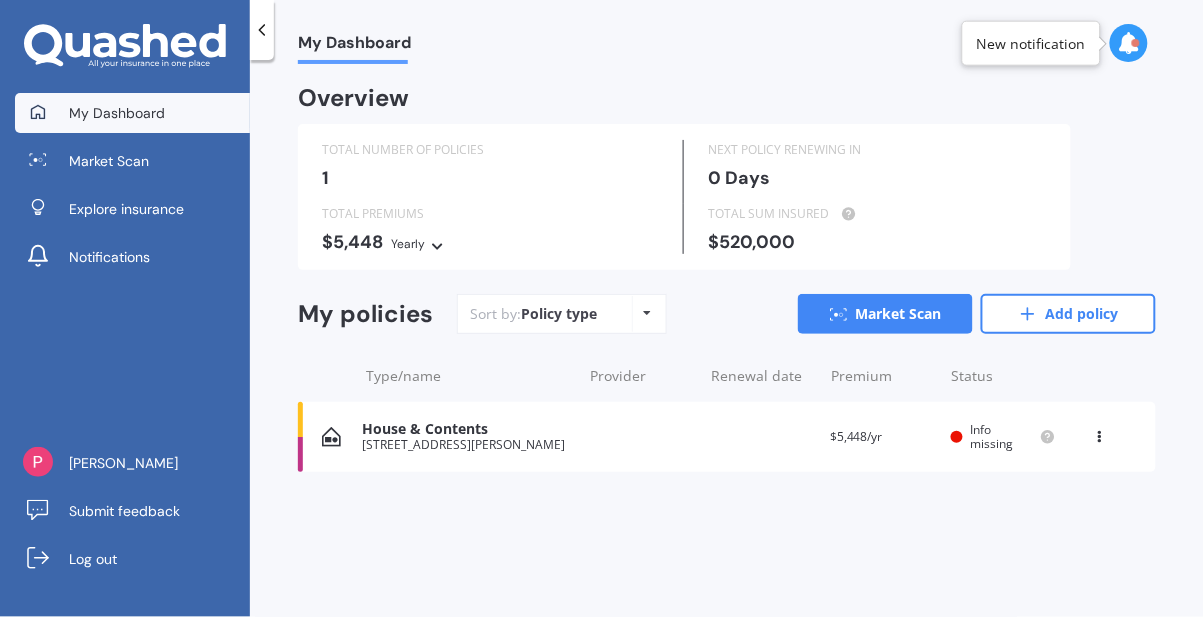click on "New notification" at bounding box center (1031, 43) 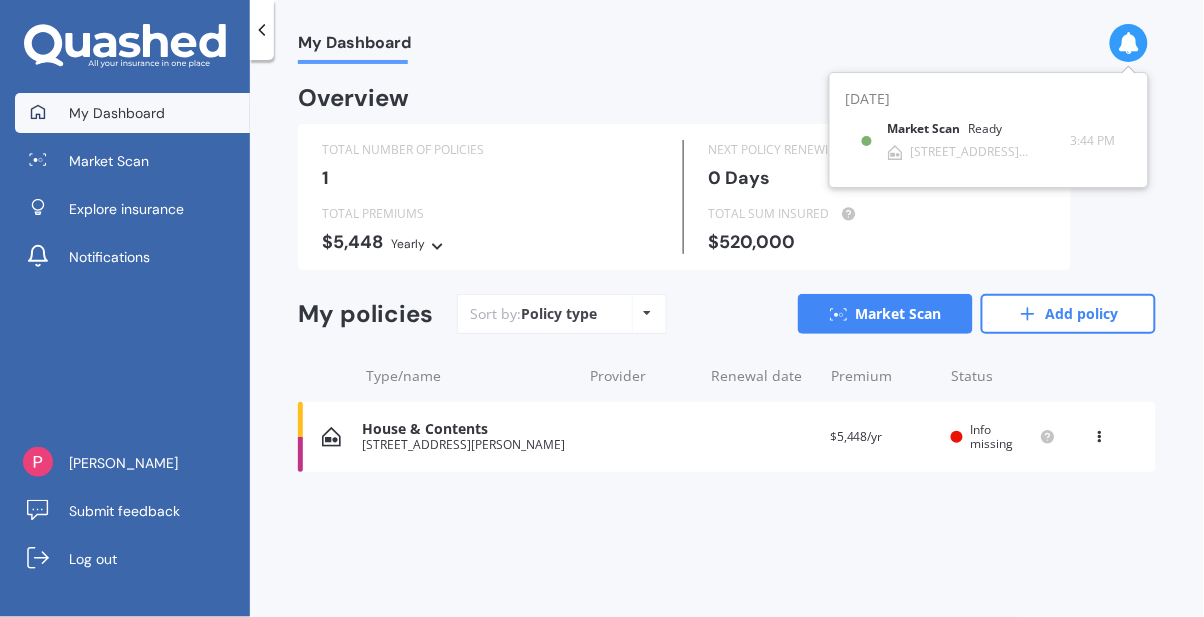 click on "TOTAL NUMBER OF POLICIES 1 NEXT POLICY RENEWING [DATE] TOTAL PREMIUMS $5,448 Yearly Yearly Six-Monthly Quarterly Monthly Fortnightly Weekly TOTAL SUM INSURED $520,000" at bounding box center (727, 197) 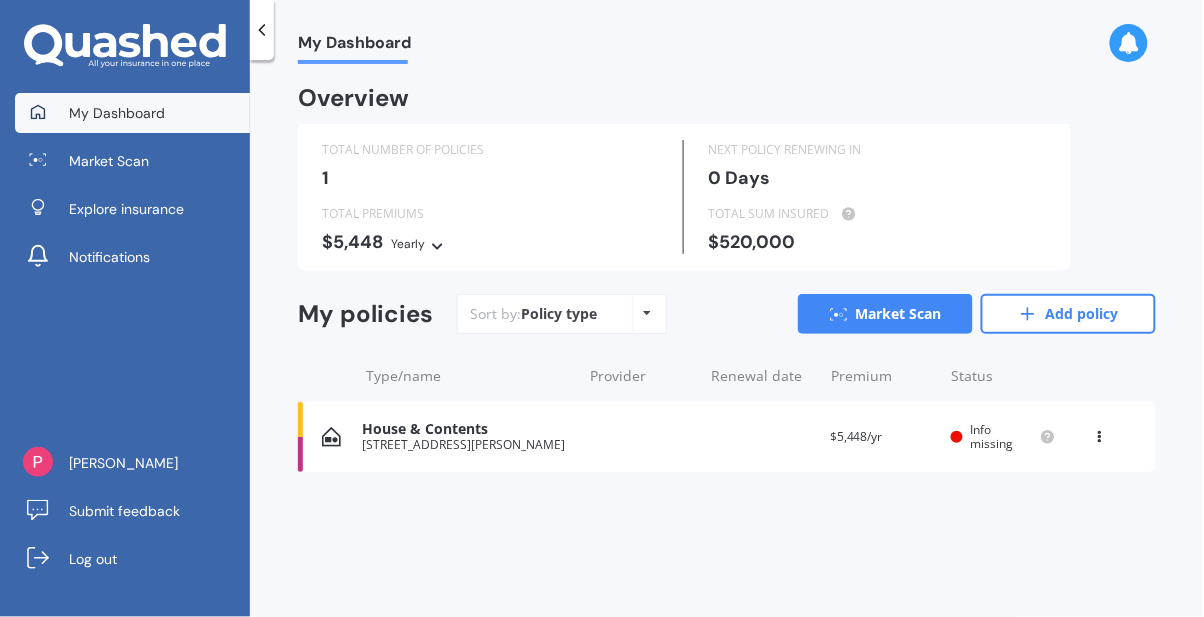 click on "Info missing" at bounding box center [992, 436] 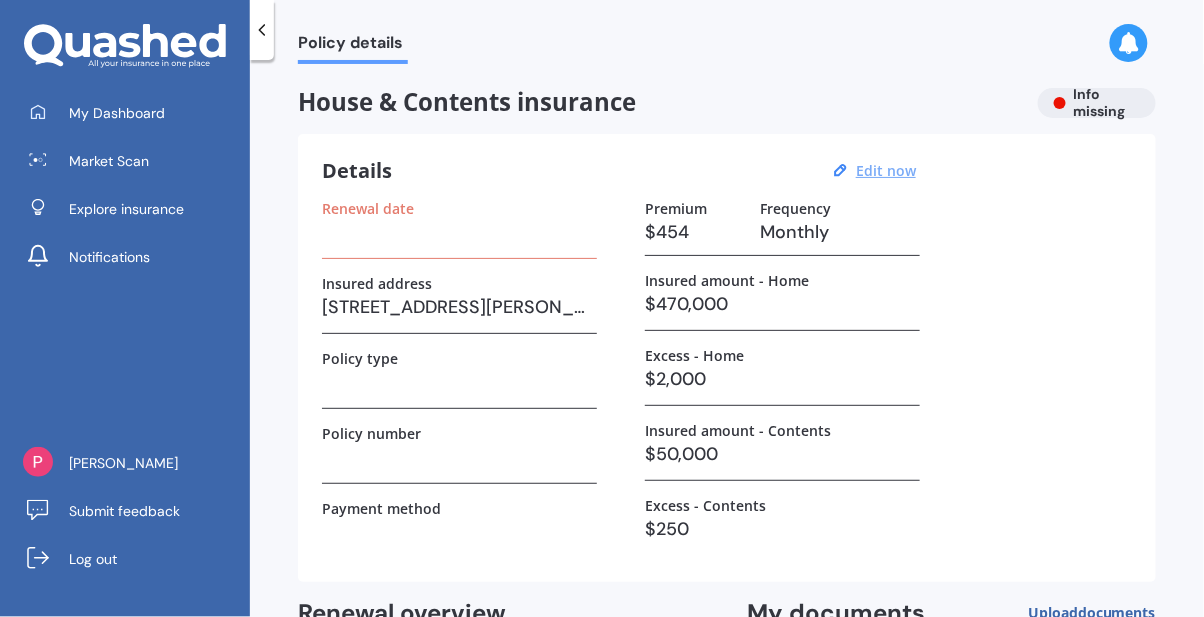 click on "Edit now" at bounding box center [886, 170] 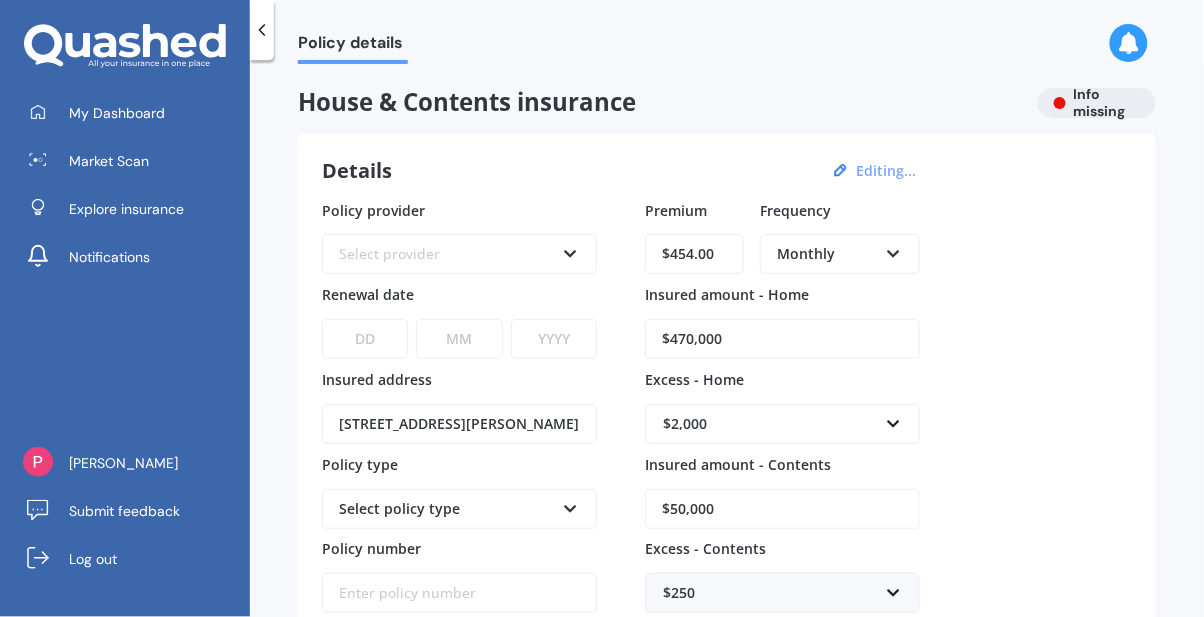 click on "$454.00" at bounding box center [694, 254] 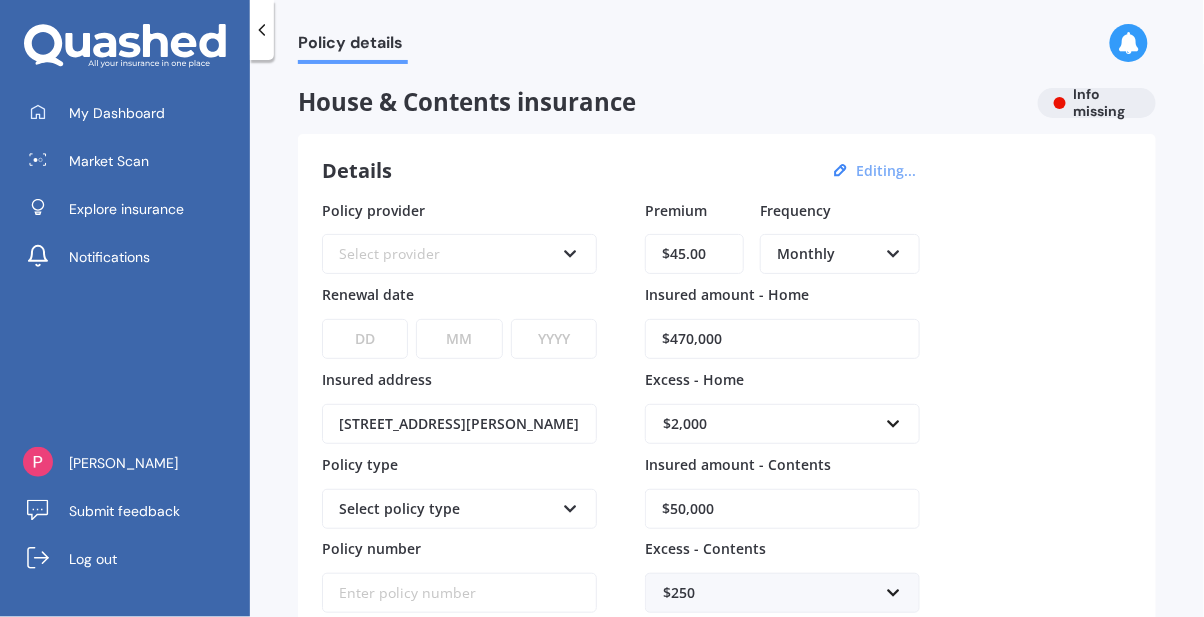 type on "$4.00" 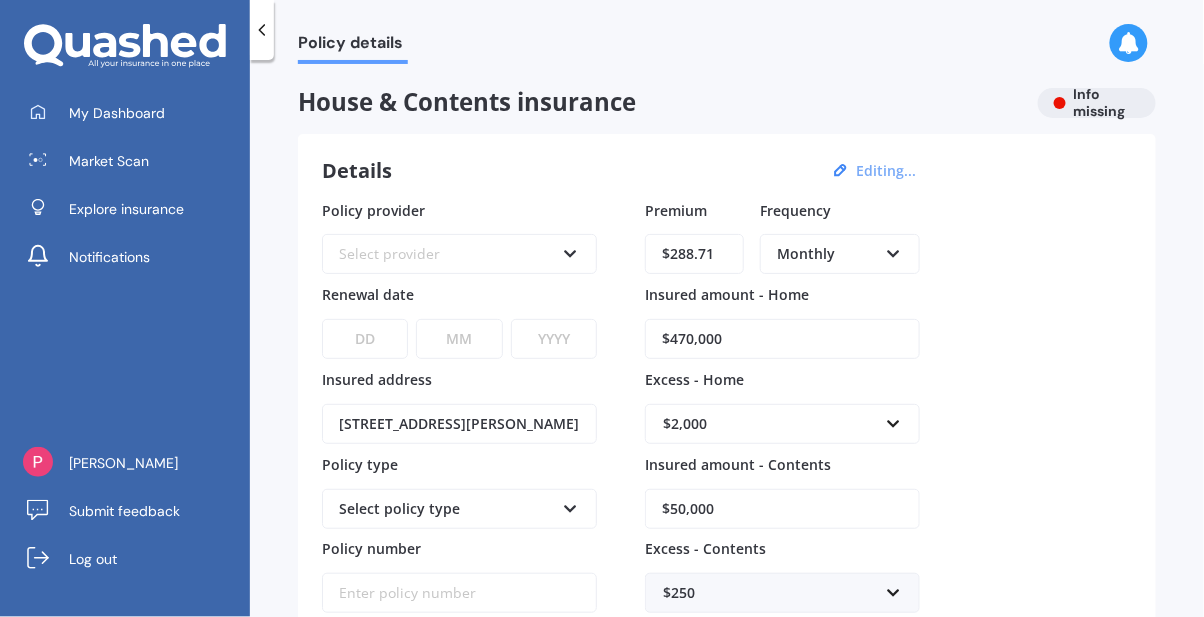 type on "$288.71" 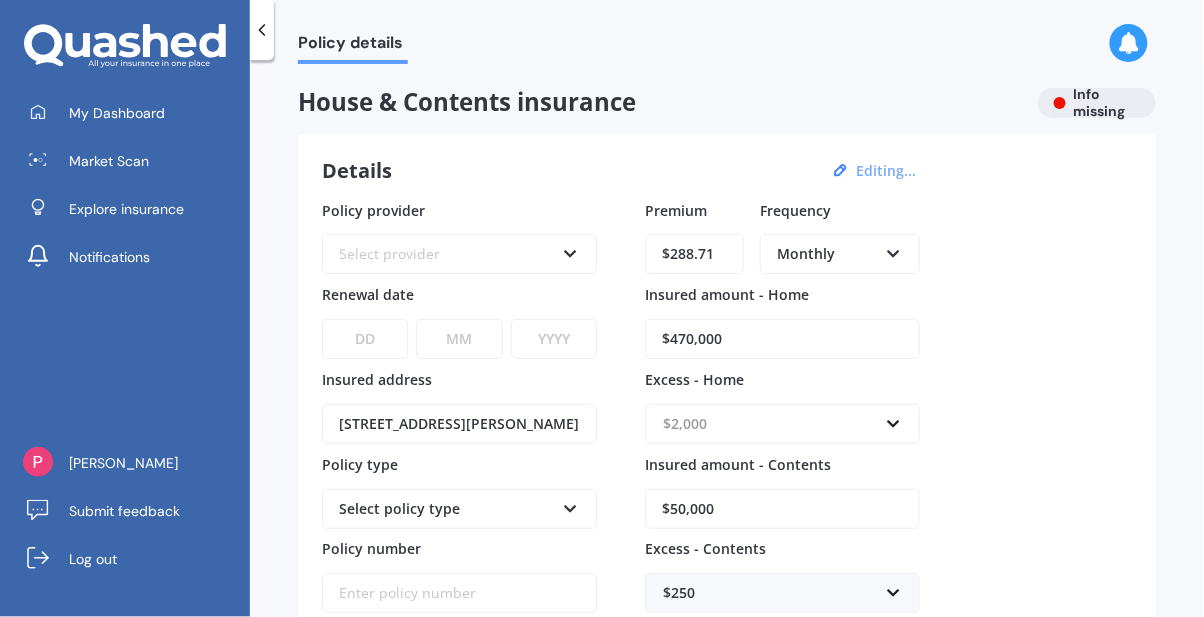 click at bounding box center (775, 424) 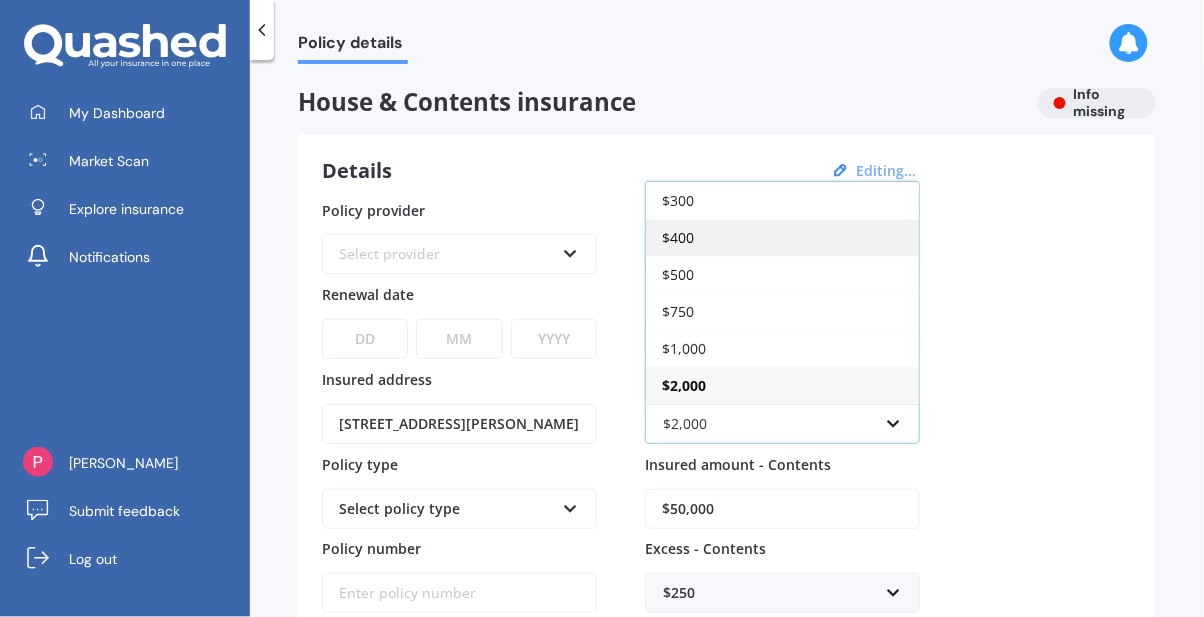 click on "$400" at bounding box center (782, 237) 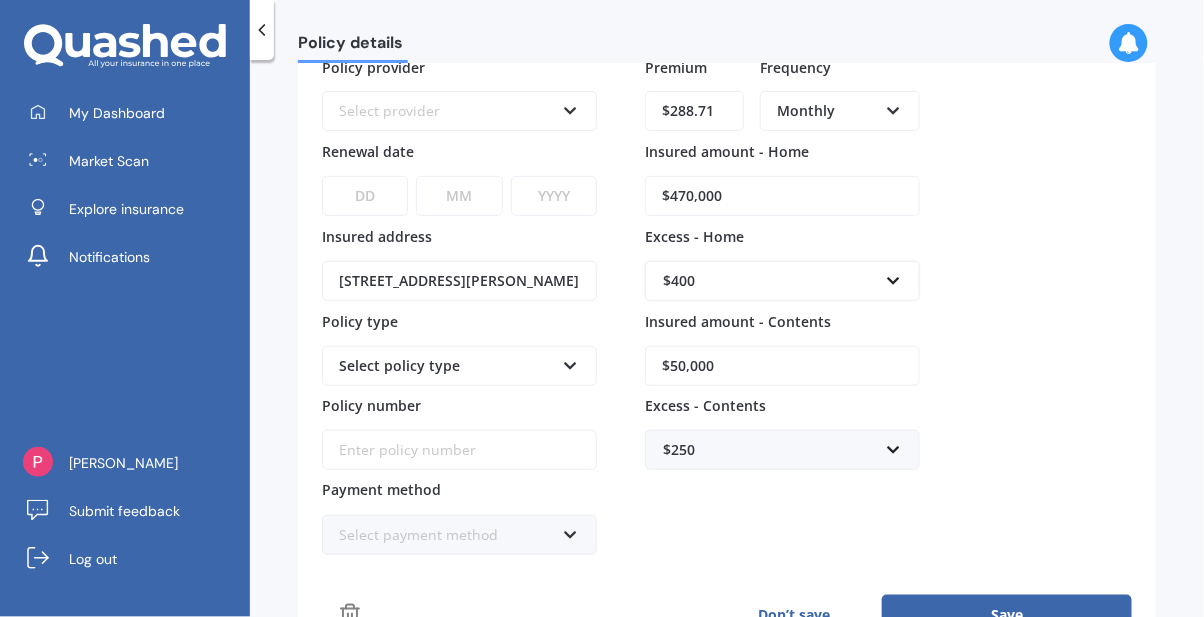 scroll, scrollTop: 146, scrollLeft: 0, axis: vertical 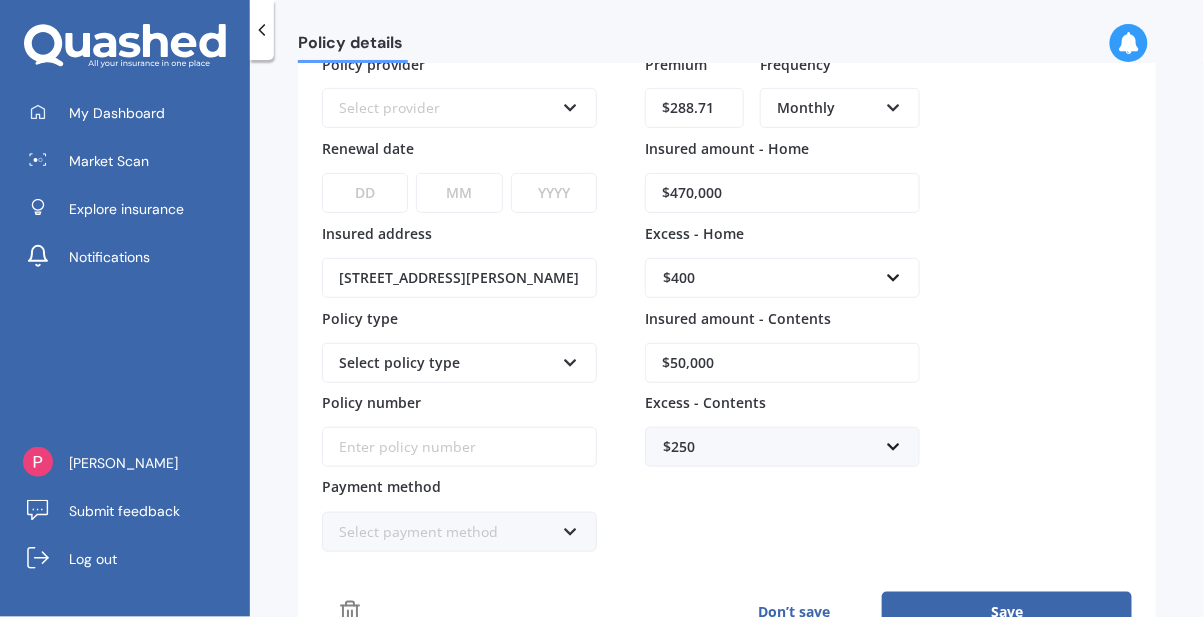 click on "$50,000" at bounding box center (782, 363) 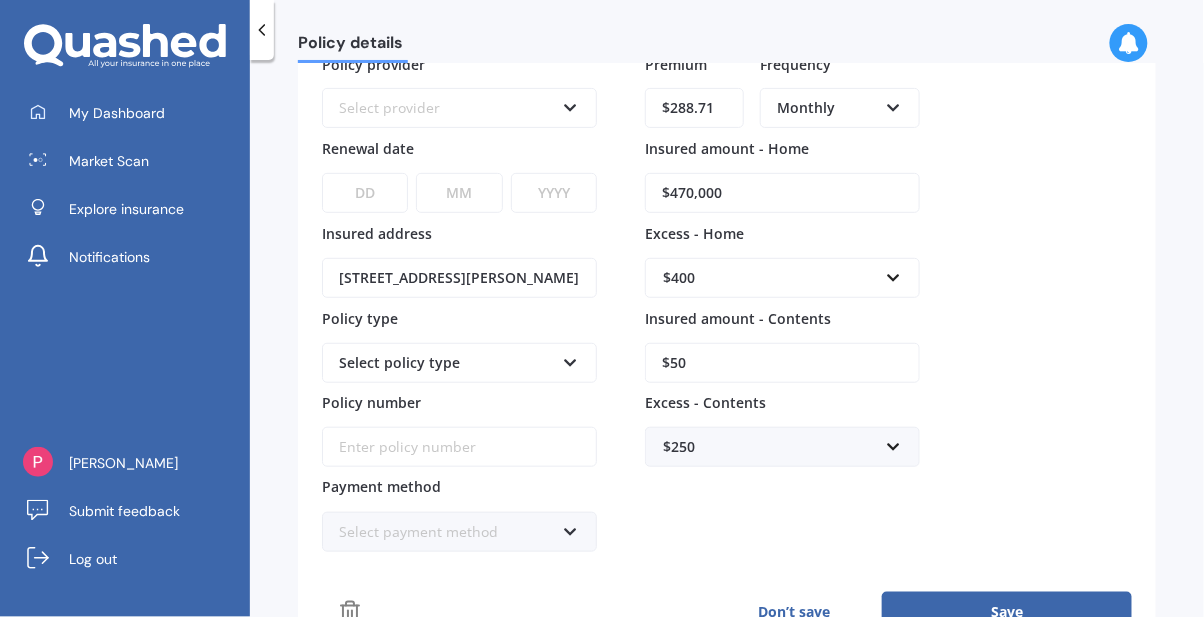 type on "$5" 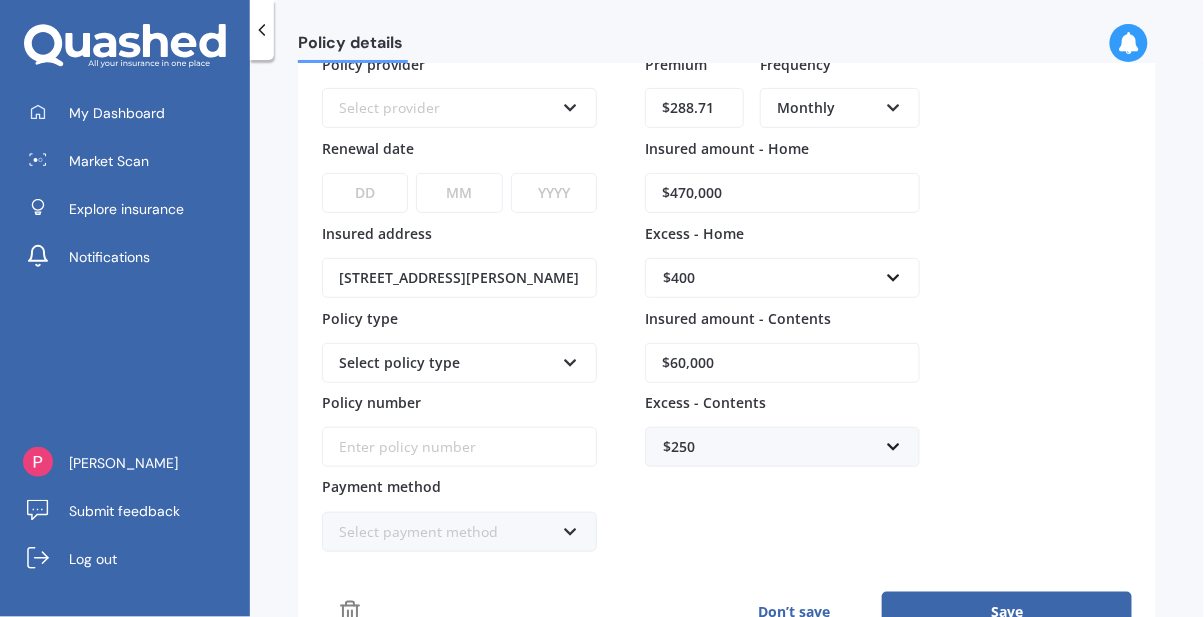 type on "$60,000" 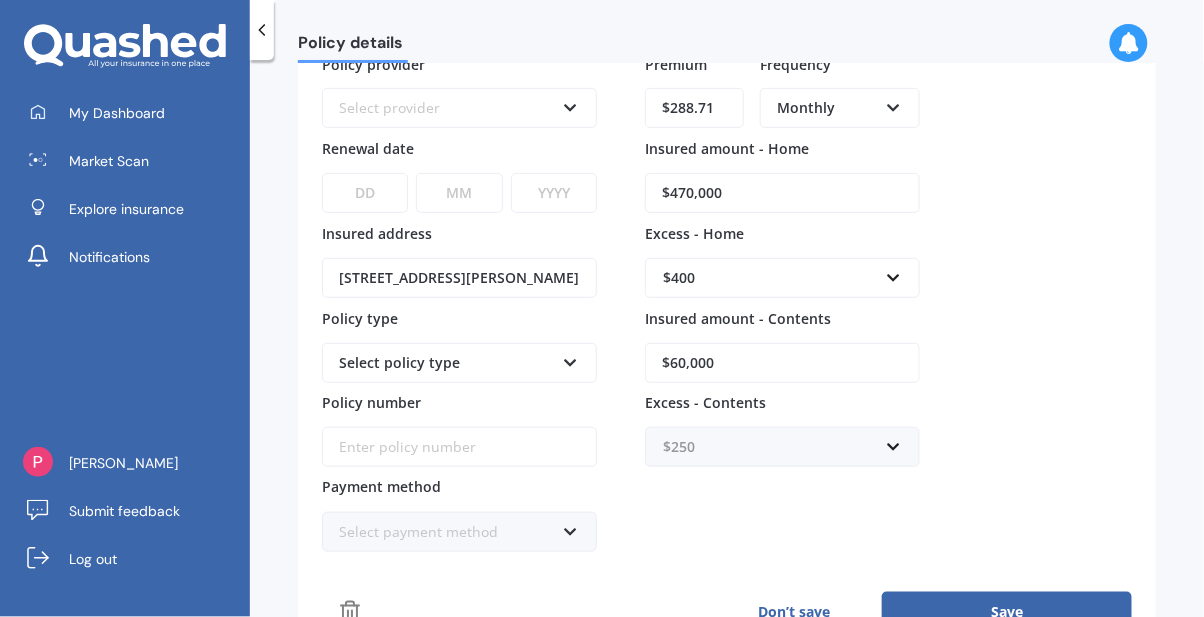 click at bounding box center [775, 447] 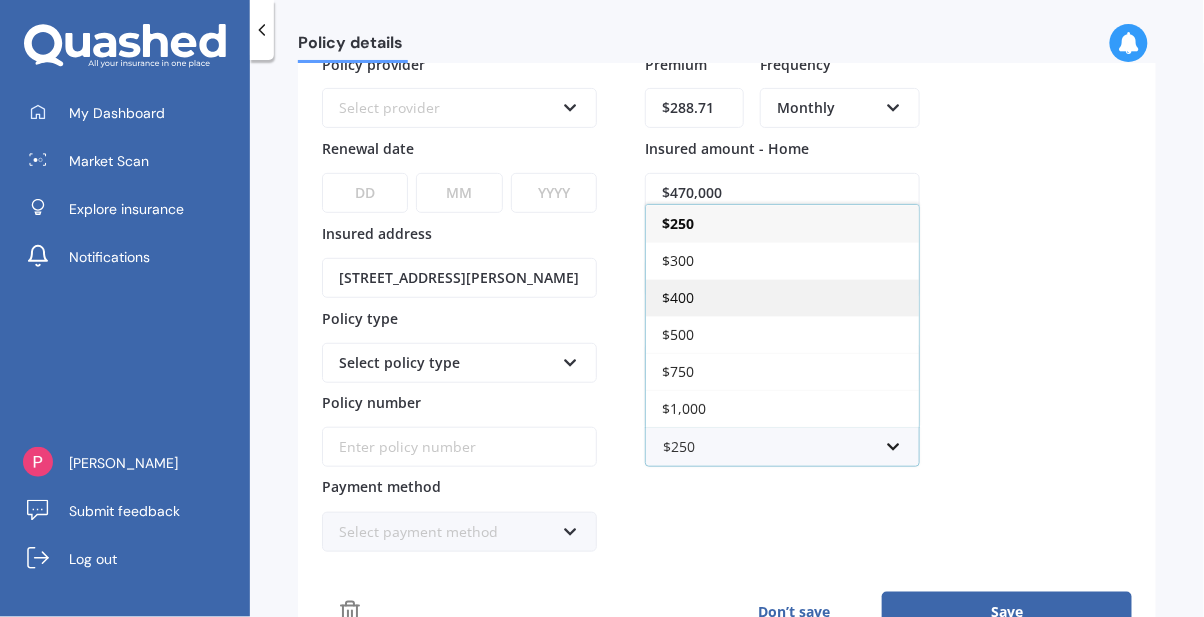 click on "$400" at bounding box center [782, 297] 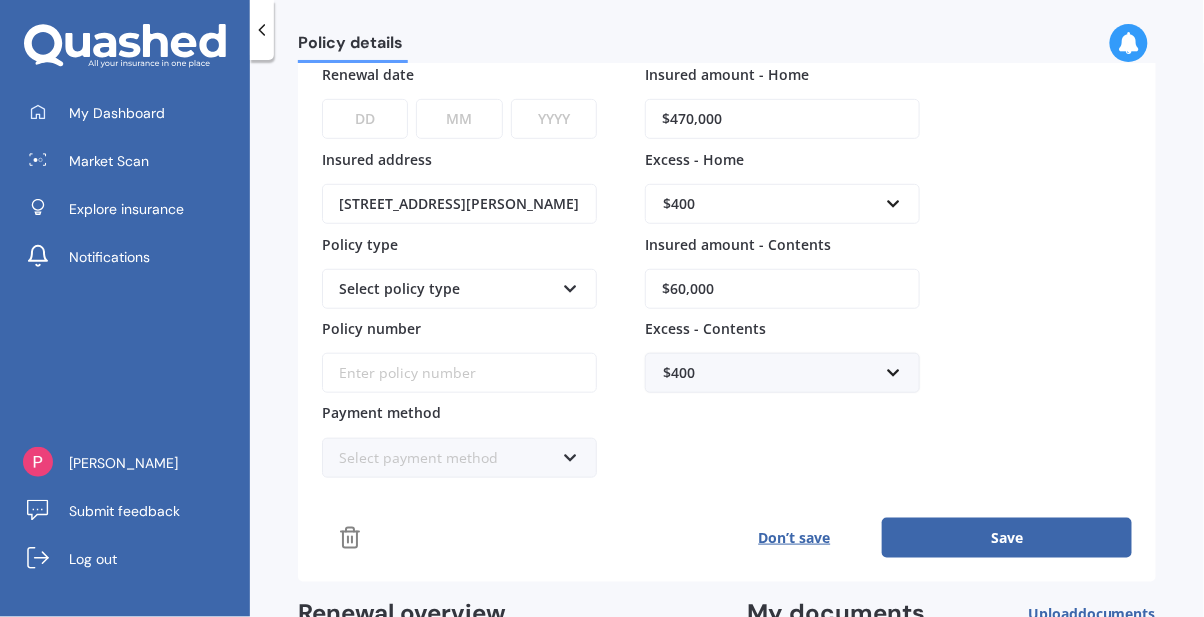 scroll, scrollTop: 222, scrollLeft: 0, axis: vertical 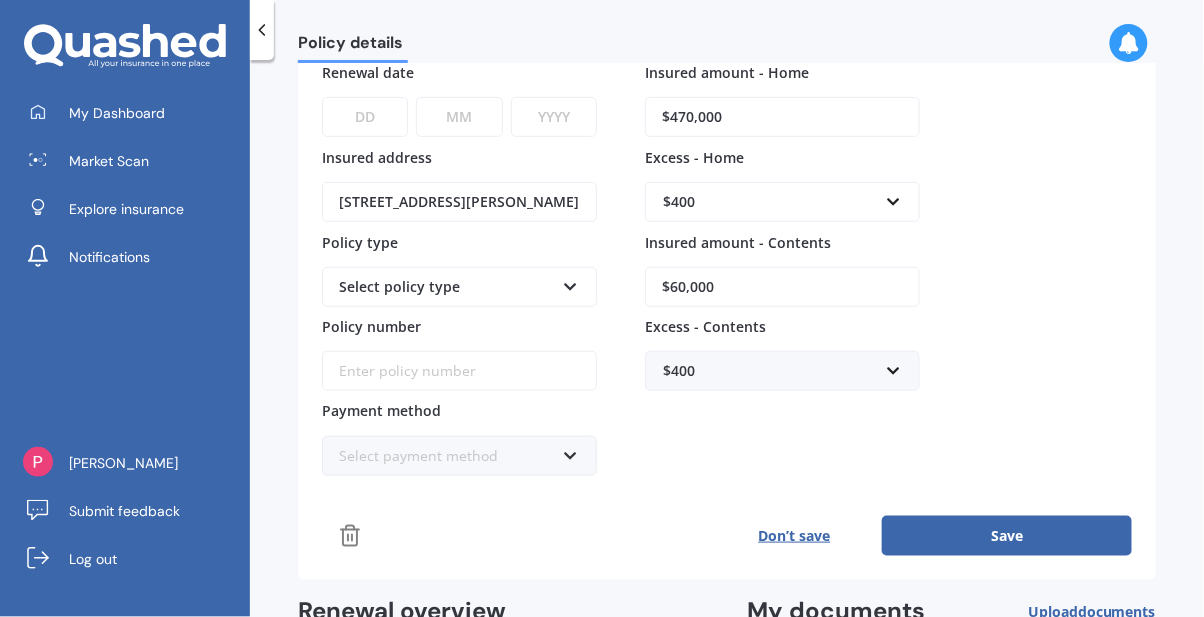 click at bounding box center (570, 283) 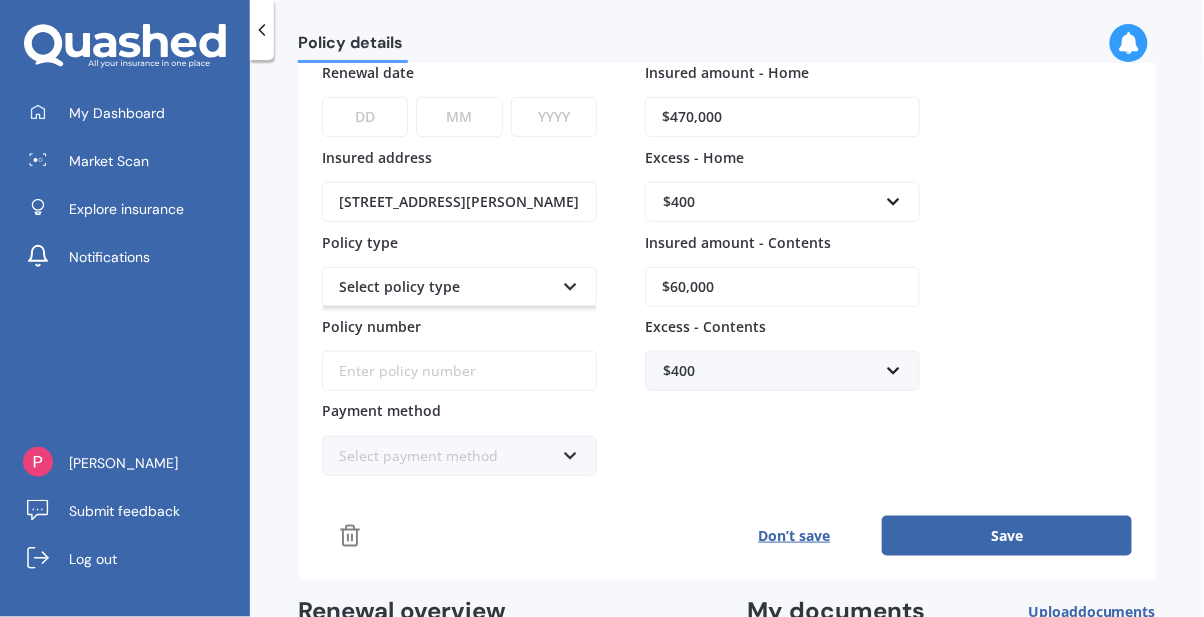 click at bounding box center [570, 283] 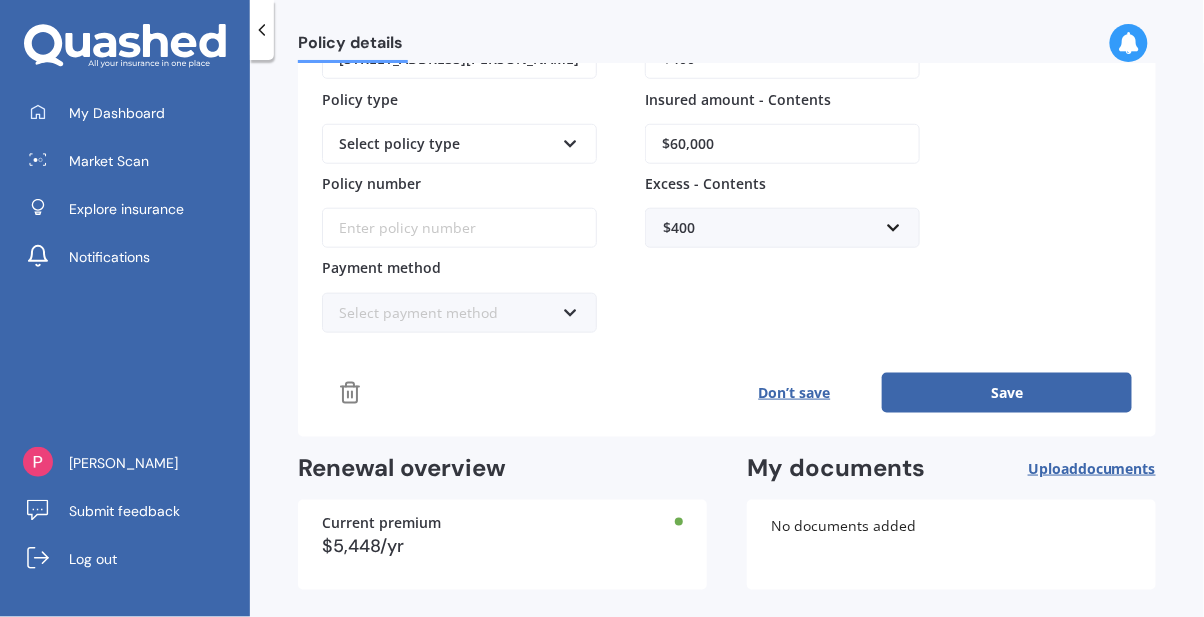 scroll, scrollTop: 369, scrollLeft: 0, axis: vertical 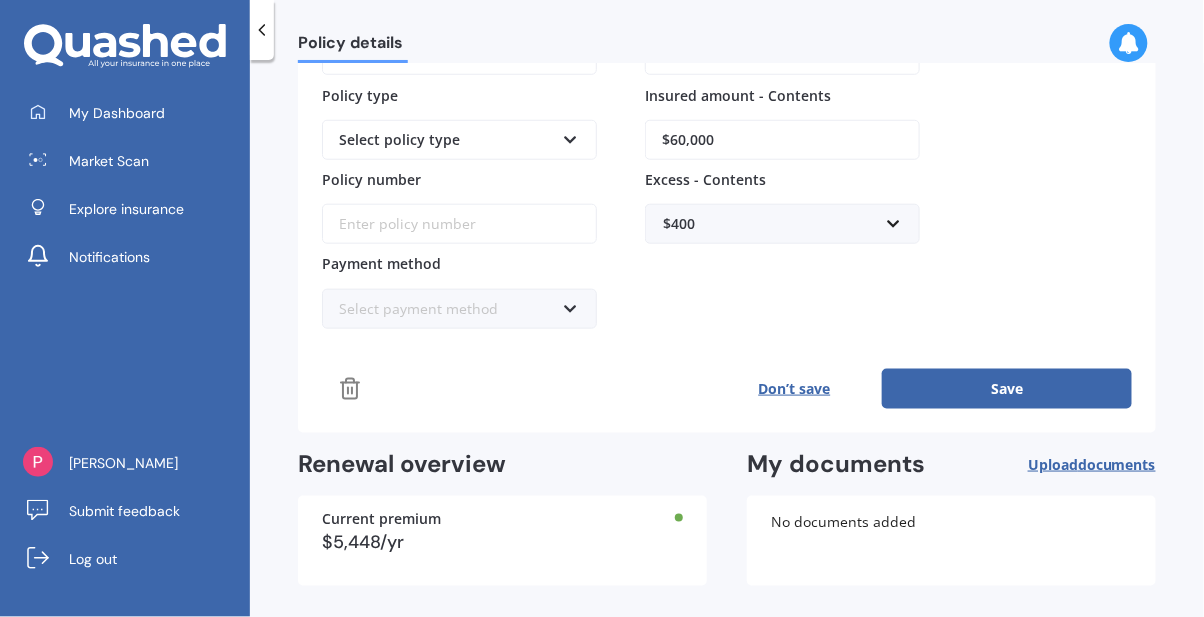 click on "Save" at bounding box center [1007, 389] 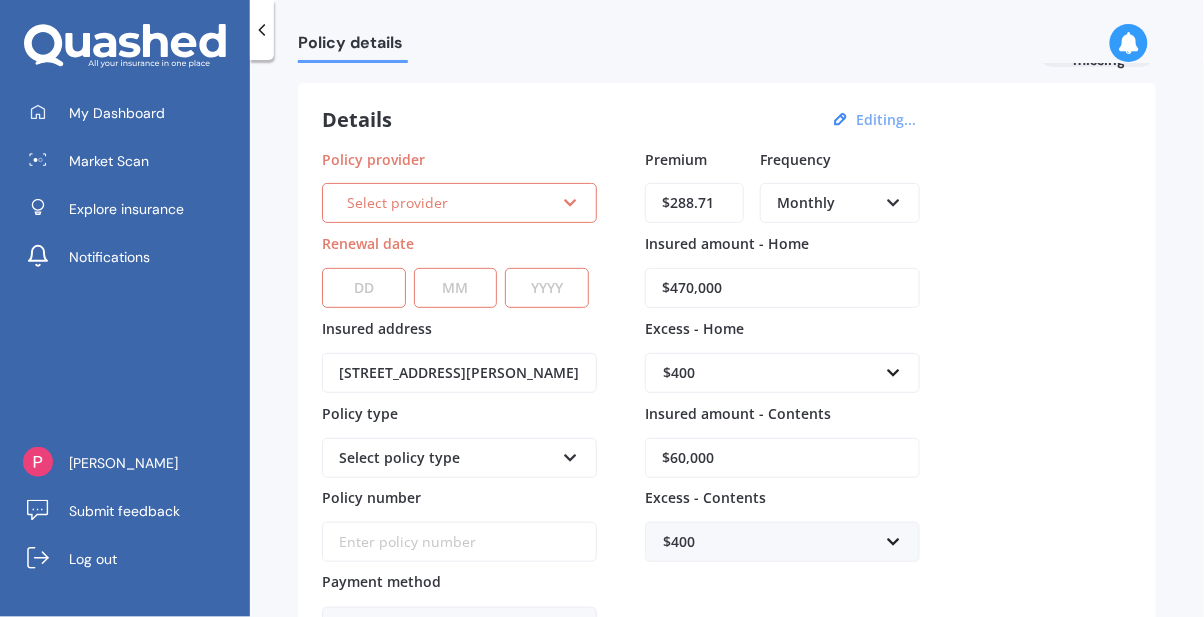 scroll, scrollTop: 52, scrollLeft: 0, axis: vertical 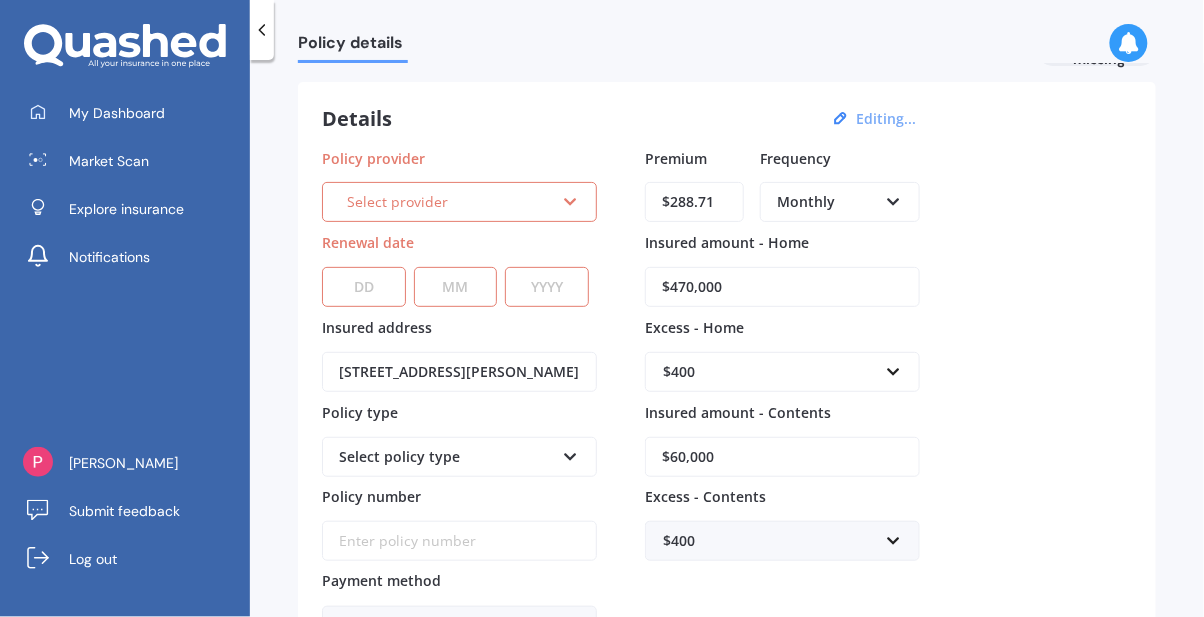 click at bounding box center [570, 198] 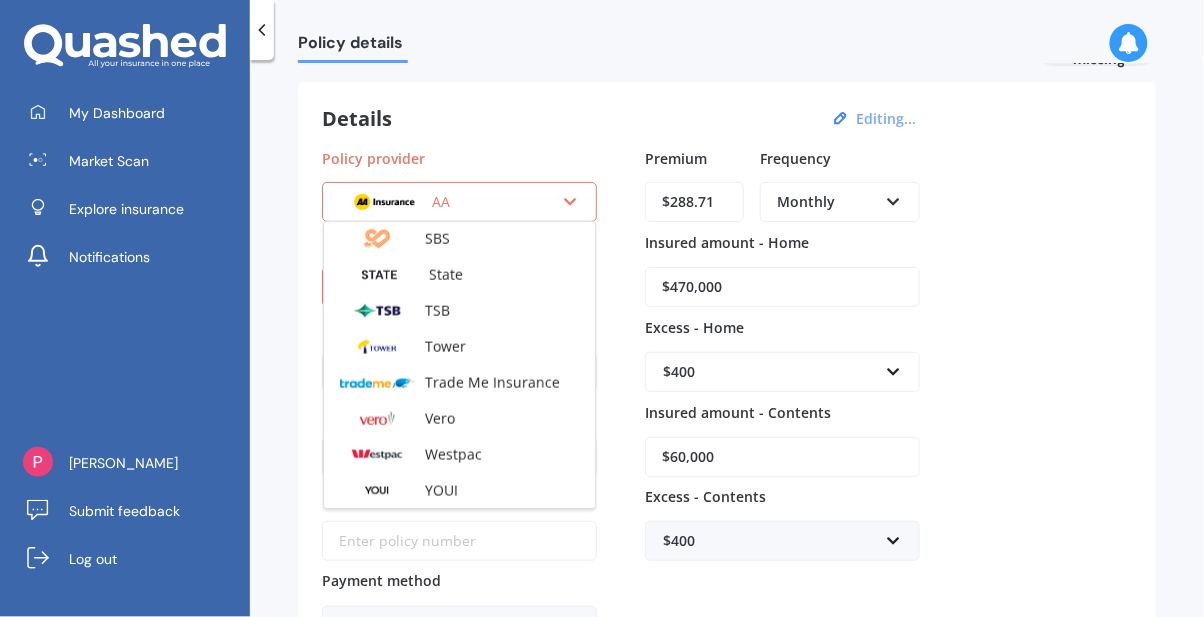 scroll, scrollTop: 542, scrollLeft: 0, axis: vertical 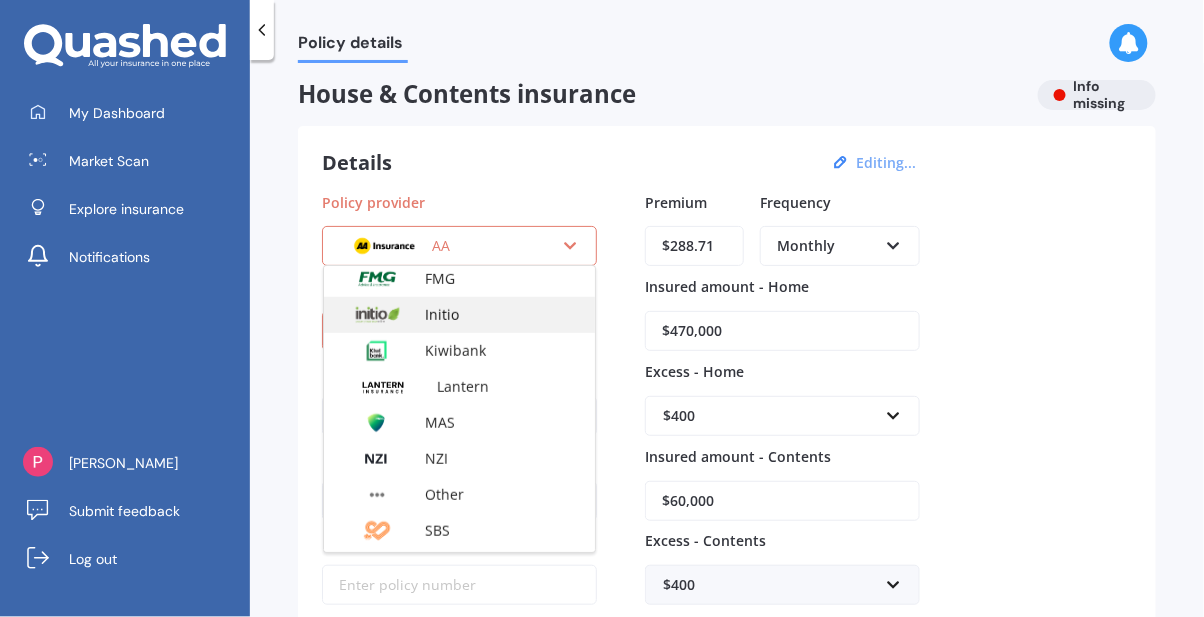 click on "Initio" at bounding box center (459, 315) 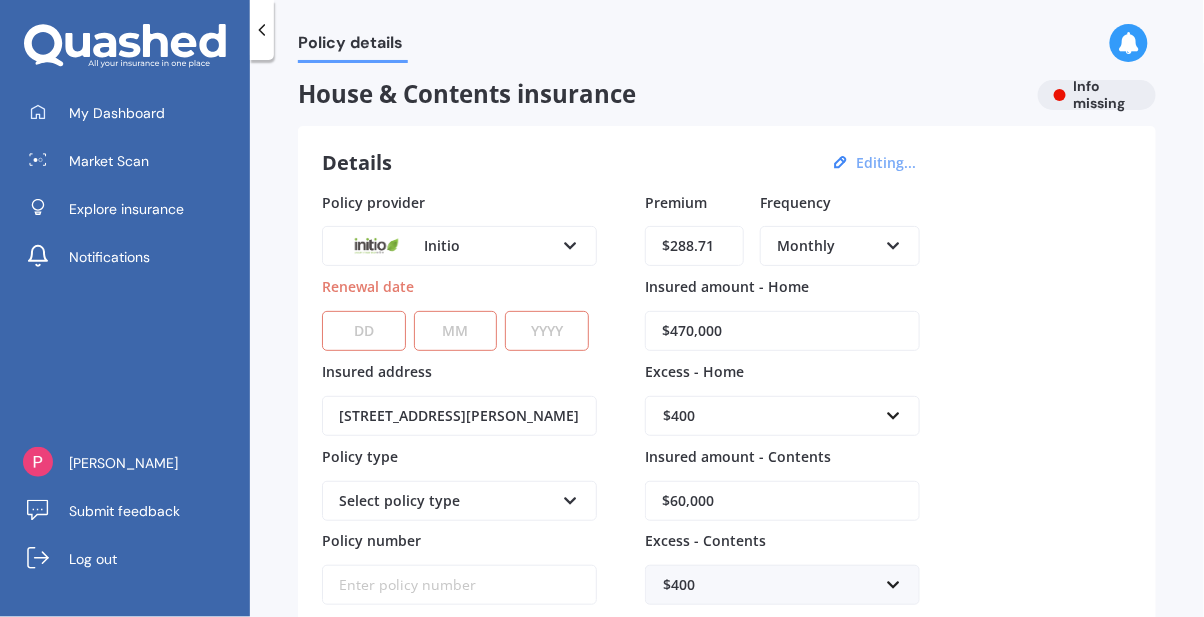 click on "DD 01 02 03 04 05 06 07 08 09 10 11 12 13 14 15 16 17 18 19 20 21 22 23 24 25 26 27 28 29 30 31" at bounding box center (364, 331) 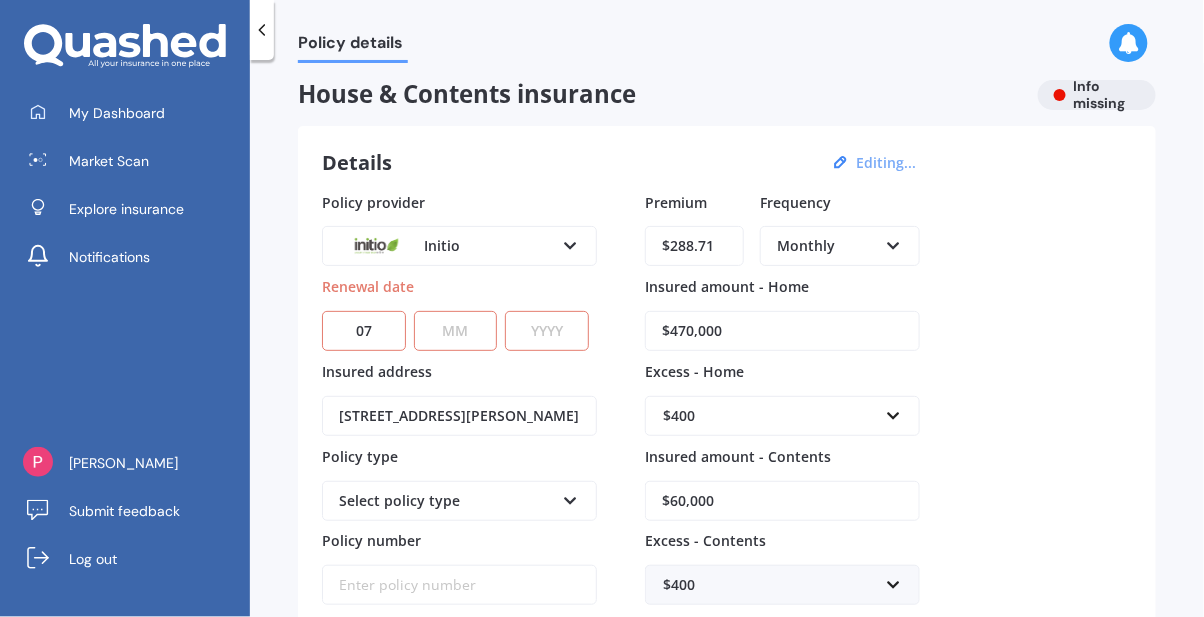 click on "MM 01 02 03 04 05 06 07 08 09 10 11 12" at bounding box center (456, 331) 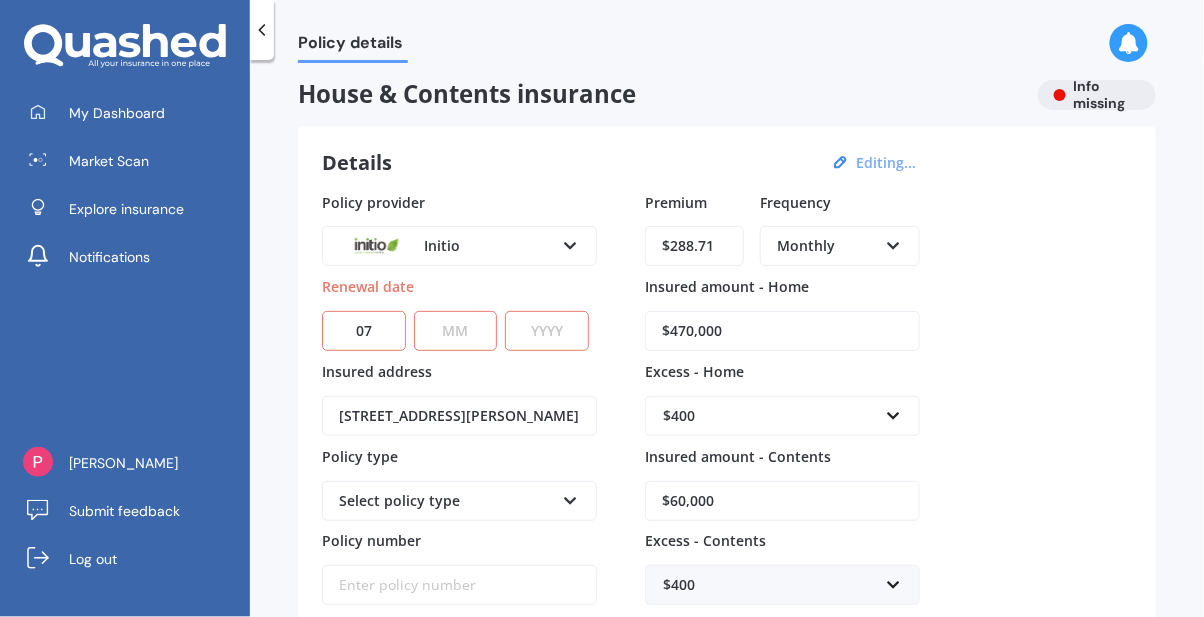 select on "08" 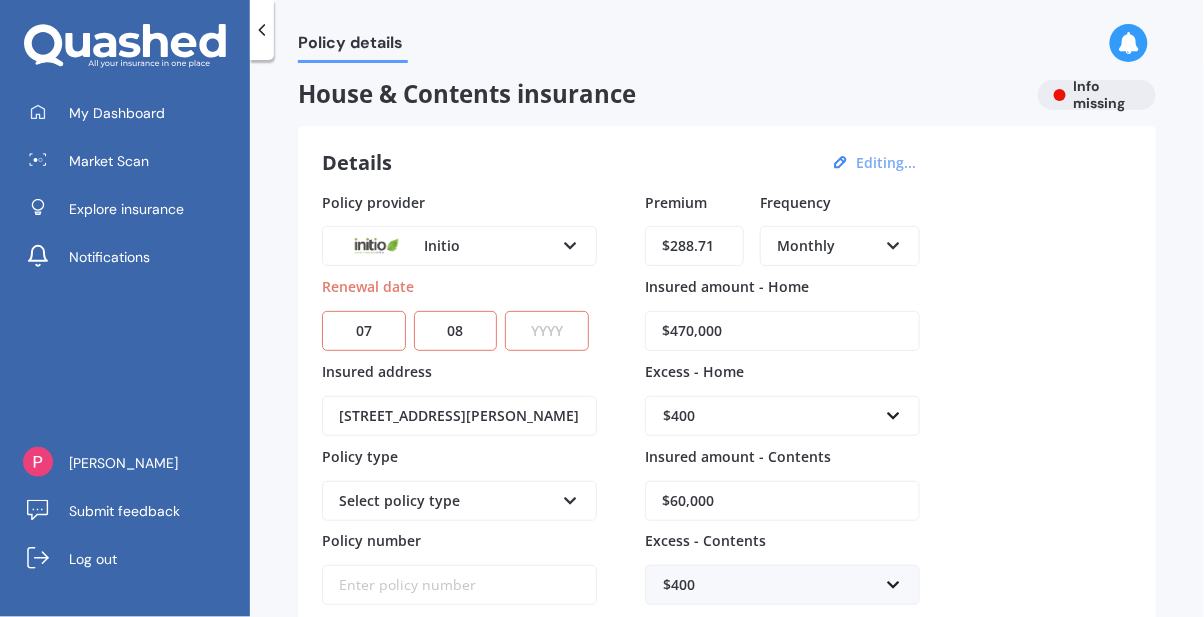 click on "YYYY 2027 2026 2025 2024 2023 2022 2021 2020 2019 2018 2017 2016 2015 2014 2013 2012 2011 2010 2009 2008 2007 2006 2005 2004 2003 2002 2001 2000 1999 1998 1997 1996 1995 1994 1993 1992 1991 1990 1989 1988 1987 1986 1985 1984 1983 1982 1981 1980 1979 1978 1977 1976 1975 1974 1973 1972 1971 1970 1969 1968 1967 1966 1965 1964 1963 1962 1961 1960 1959 1958 1957 1956 1955 1954 1953 1952 1951 1950 1949 1948 1947 1946 1945 1944 1943 1942 1941 1940 1939 1938 1937 1936 1935 1934 1933 1932 1931 1930 1929 1928" at bounding box center (547, 331) 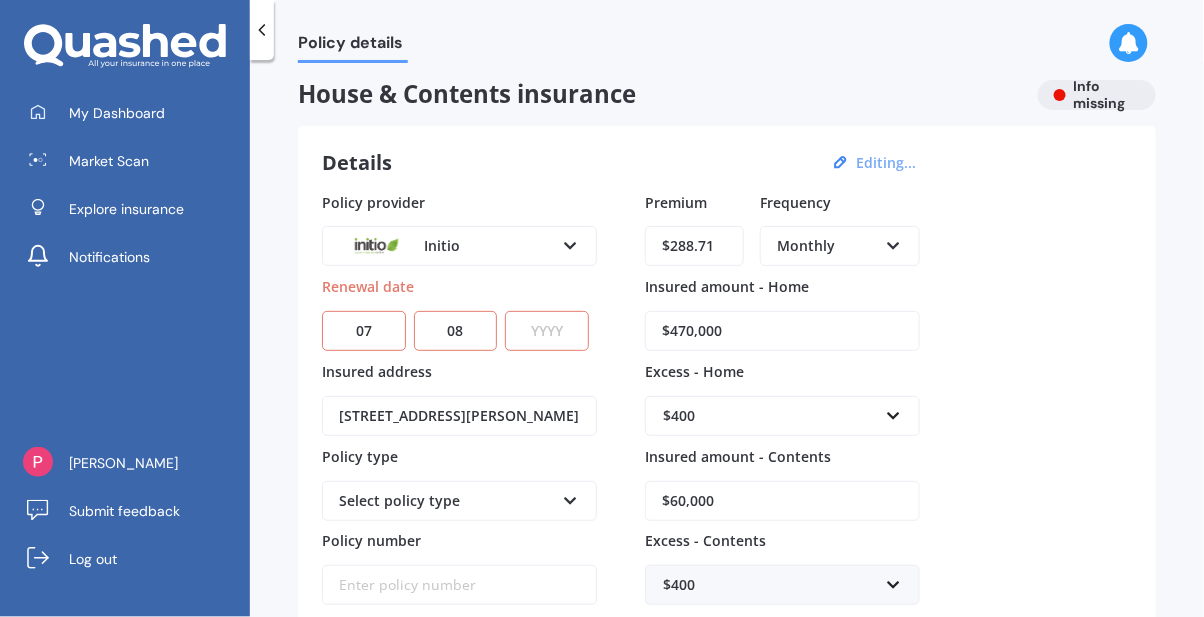 select on "2025" 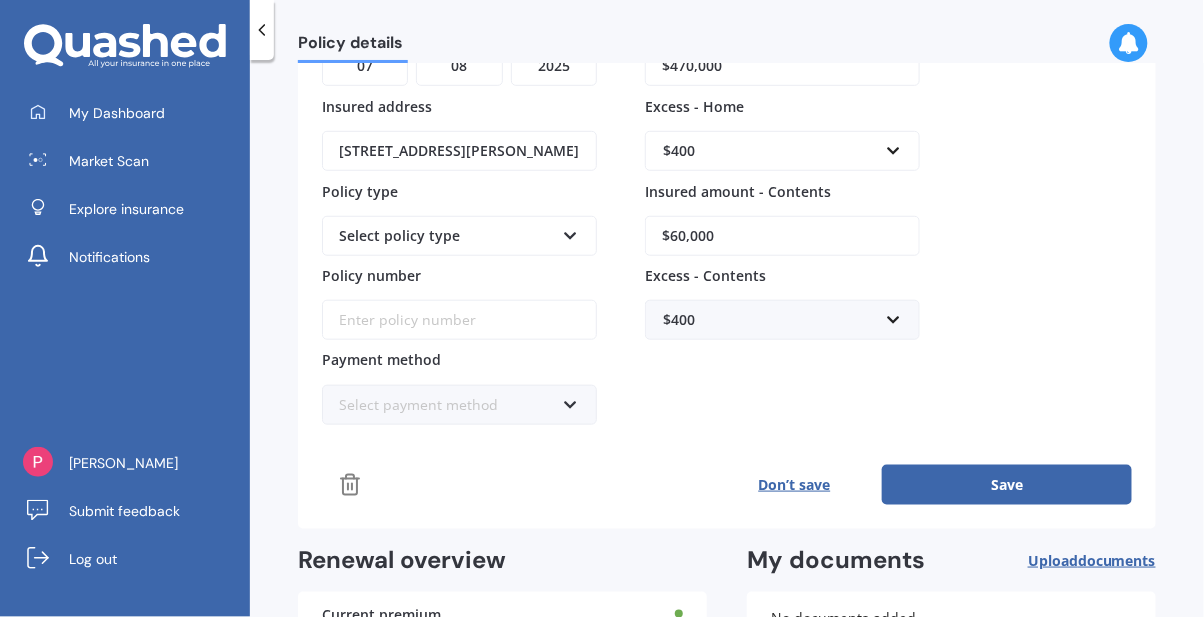 click on "Save" at bounding box center (1007, 485) 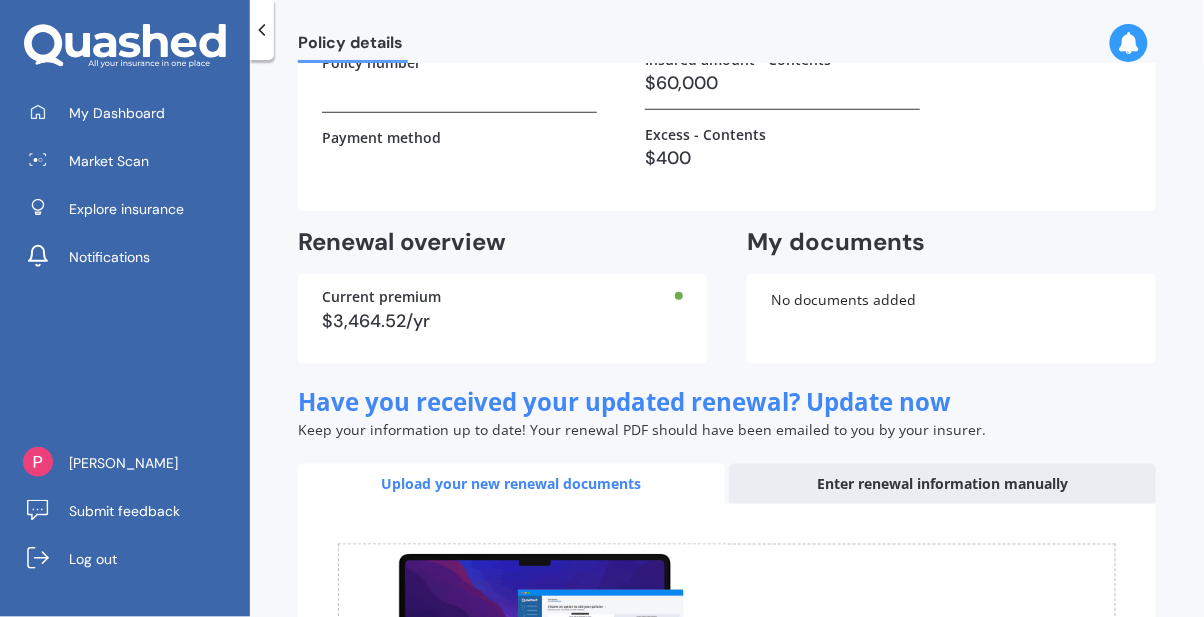 scroll, scrollTop: 373, scrollLeft: 0, axis: vertical 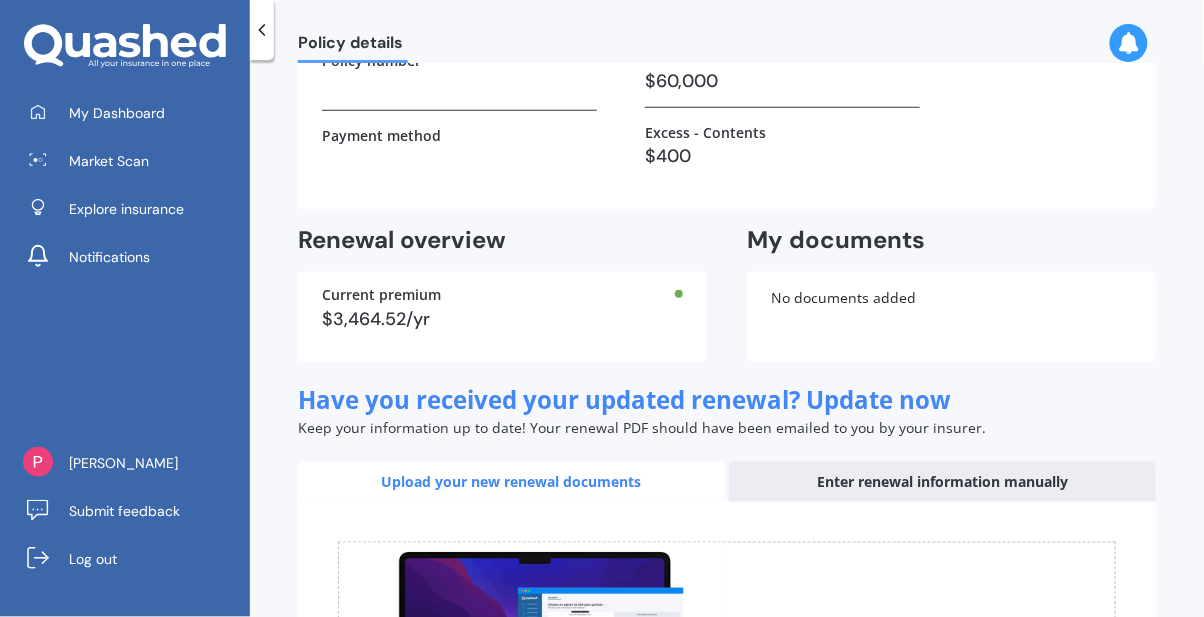 click on "Enter renewal information manually" at bounding box center (942, 482) 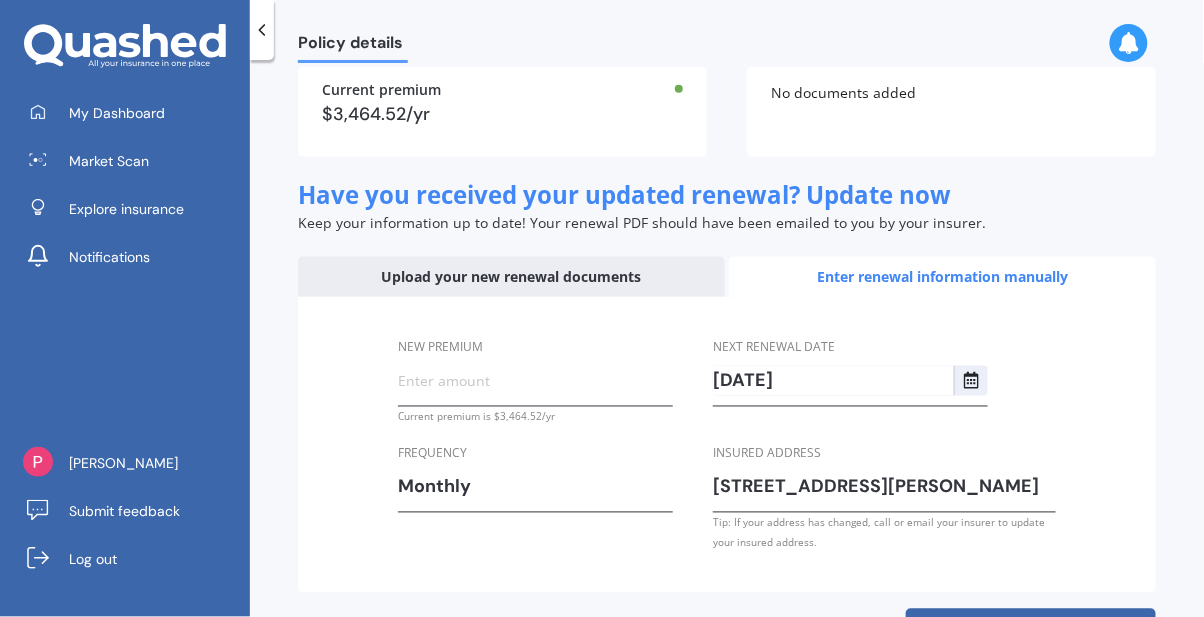 scroll, scrollTop: 589, scrollLeft: 0, axis: vertical 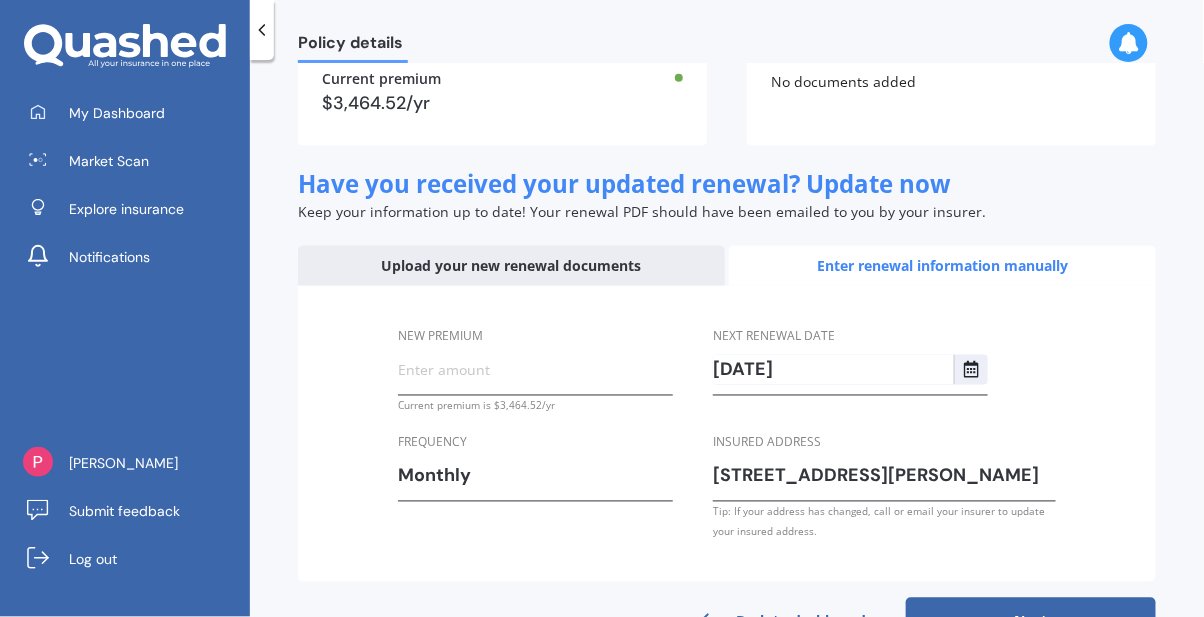 click on "New premium" at bounding box center (535, 370) 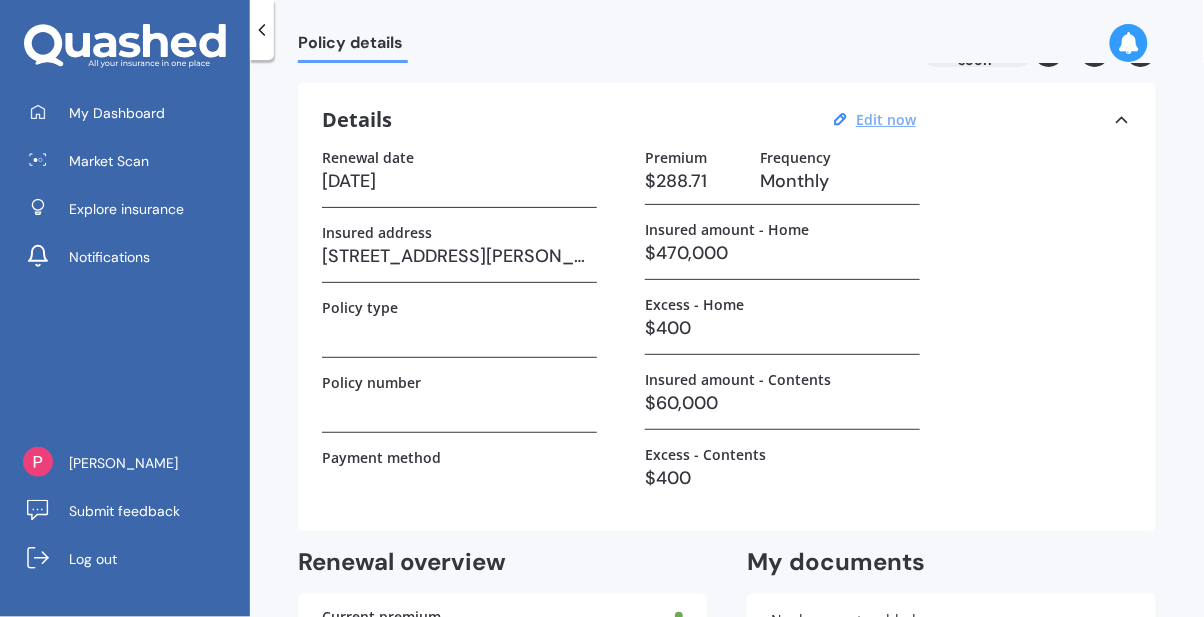 click on "Renewal date [DATE] Insured address [STREET_ADDRESS][PERSON_NAME] Policy type Policy number Payment method Premium $288.71 Frequency Monthly Insured amount - Home $470,000 Excess - Home $400 Insured amount - Contents $60,000 Excess - Contents $400" at bounding box center (727, 328) 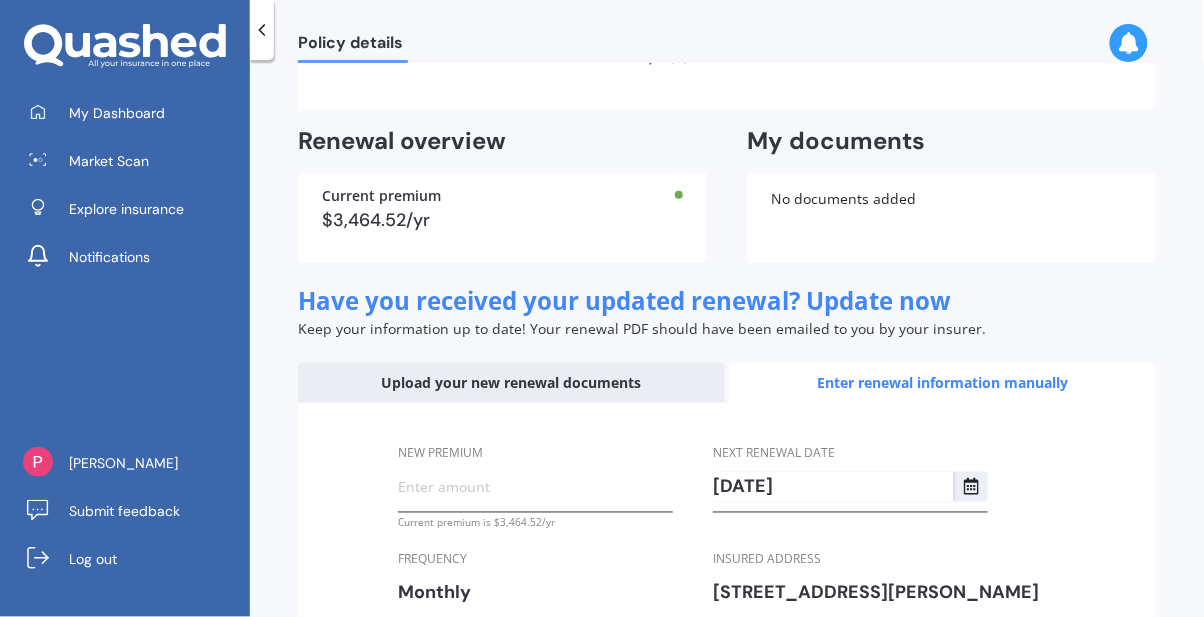 scroll, scrollTop: 589, scrollLeft: 0, axis: vertical 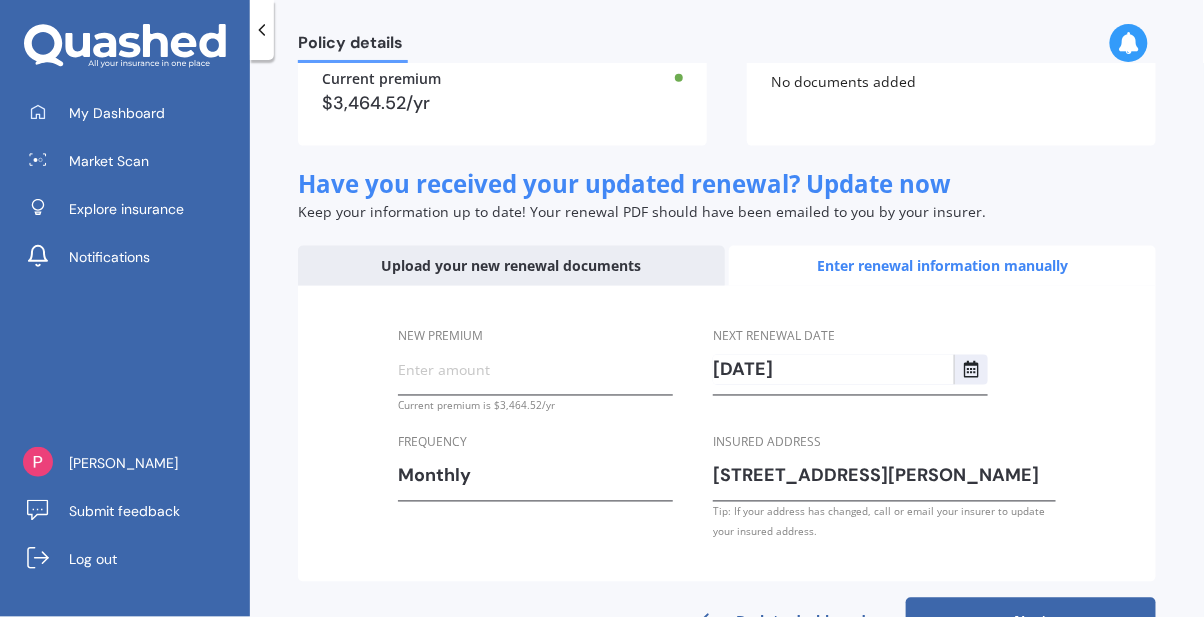 click on "New premium" at bounding box center (535, 370) 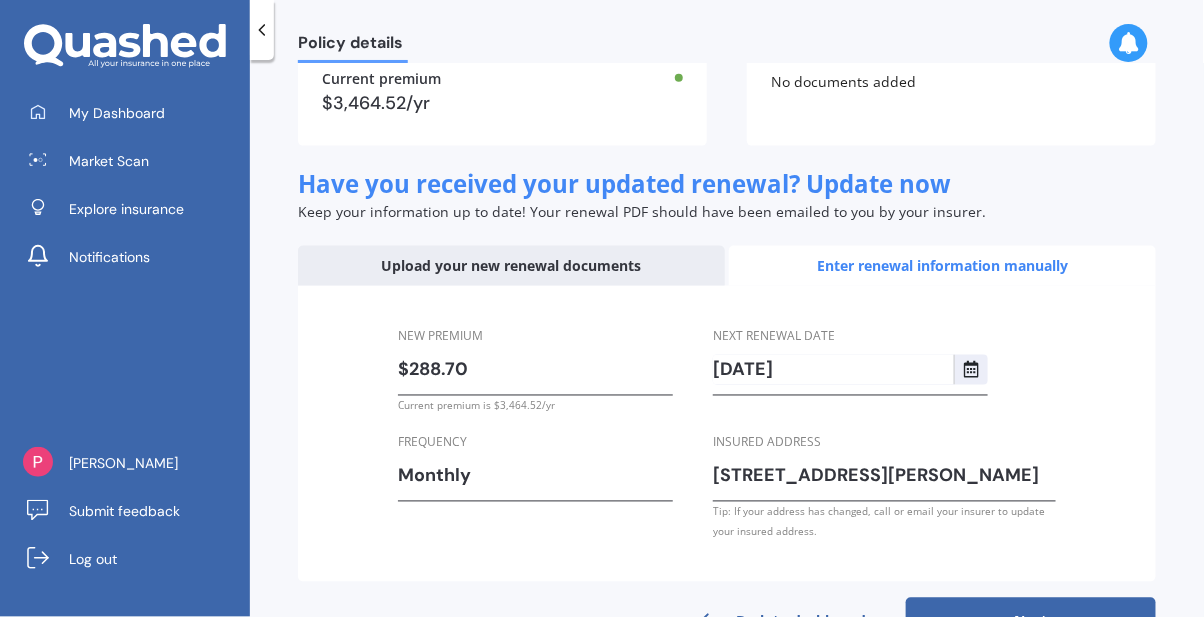 type on "$288.71" 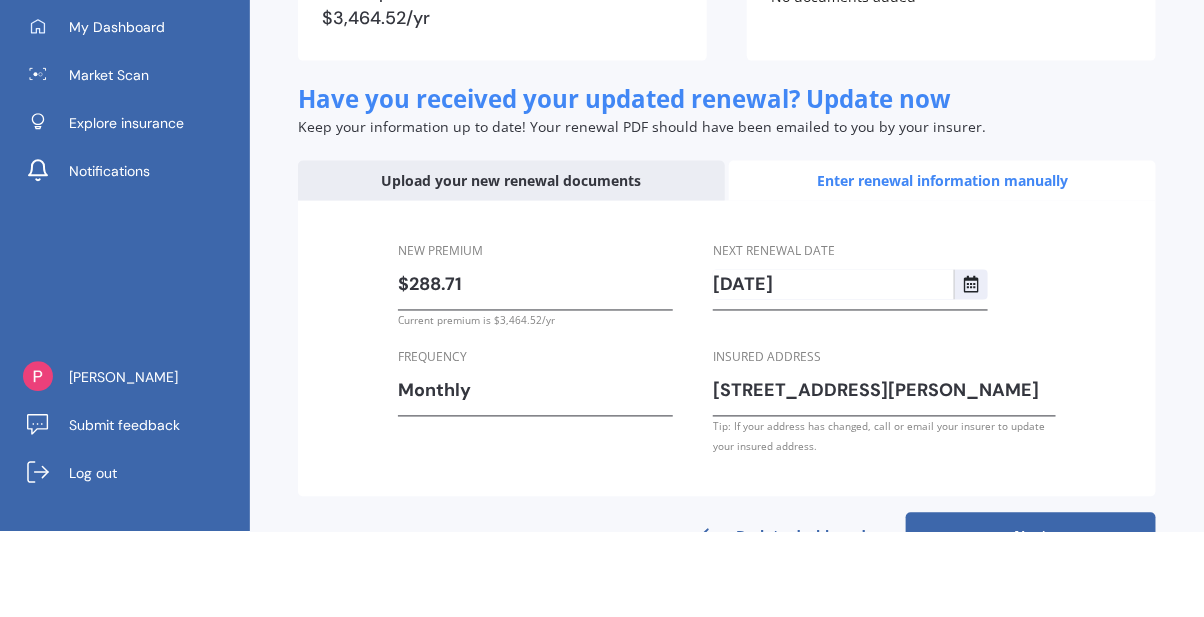 scroll, scrollTop: 64, scrollLeft: 0, axis: vertical 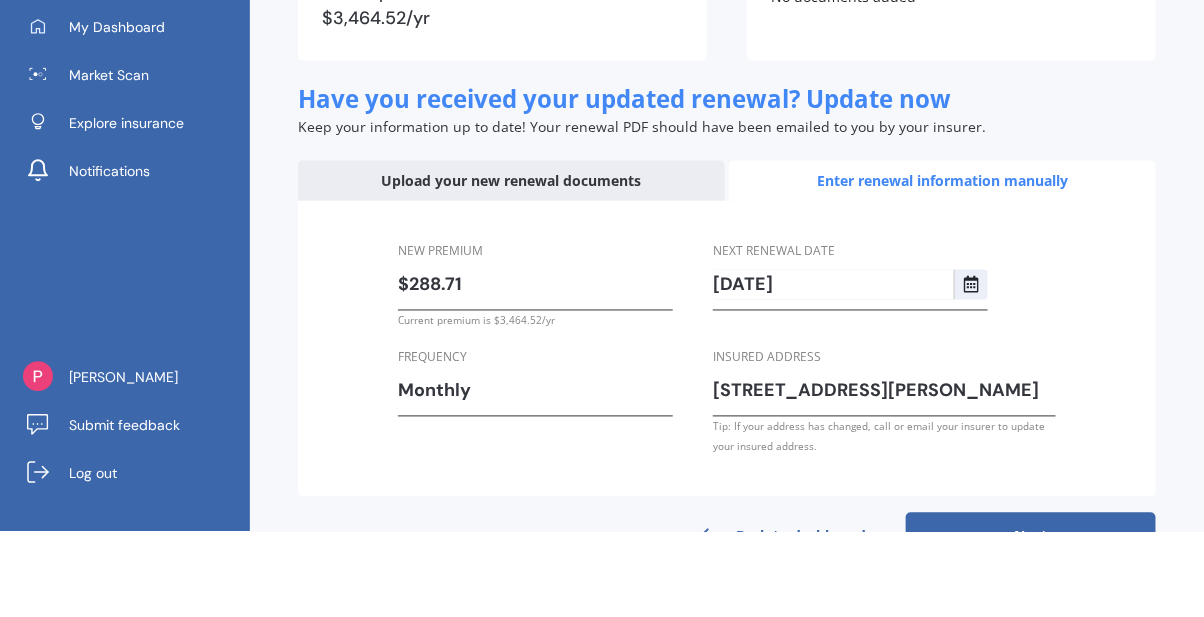 click on "Next" at bounding box center (1031, 622) 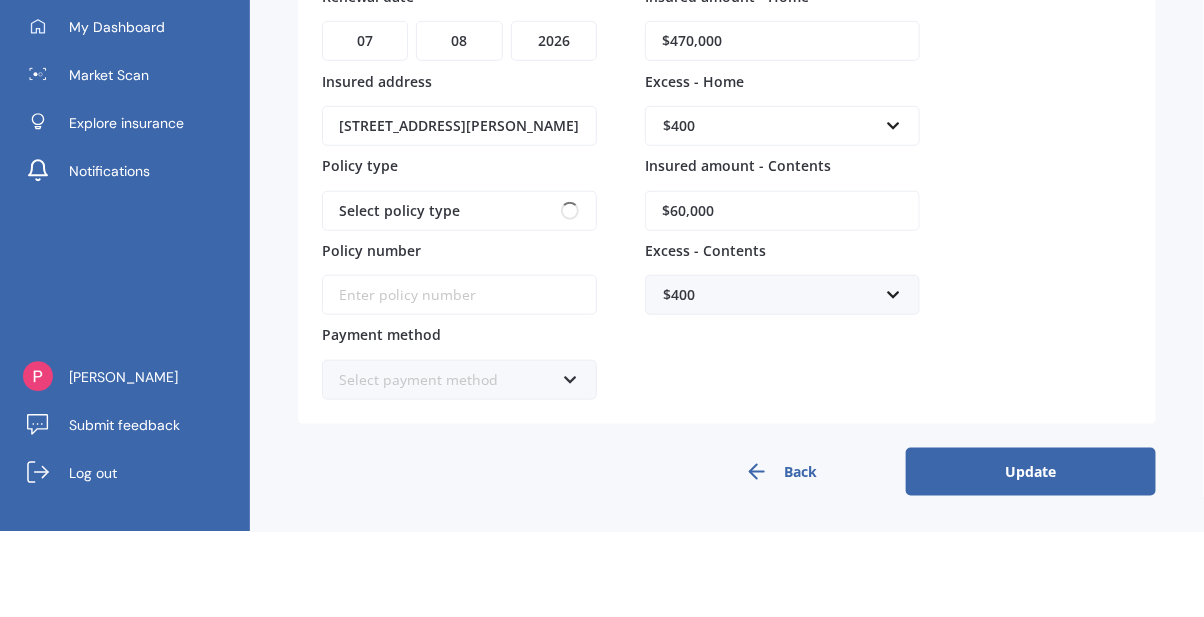 scroll, scrollTop: 64, scrollLeft: 0, axis: vertical 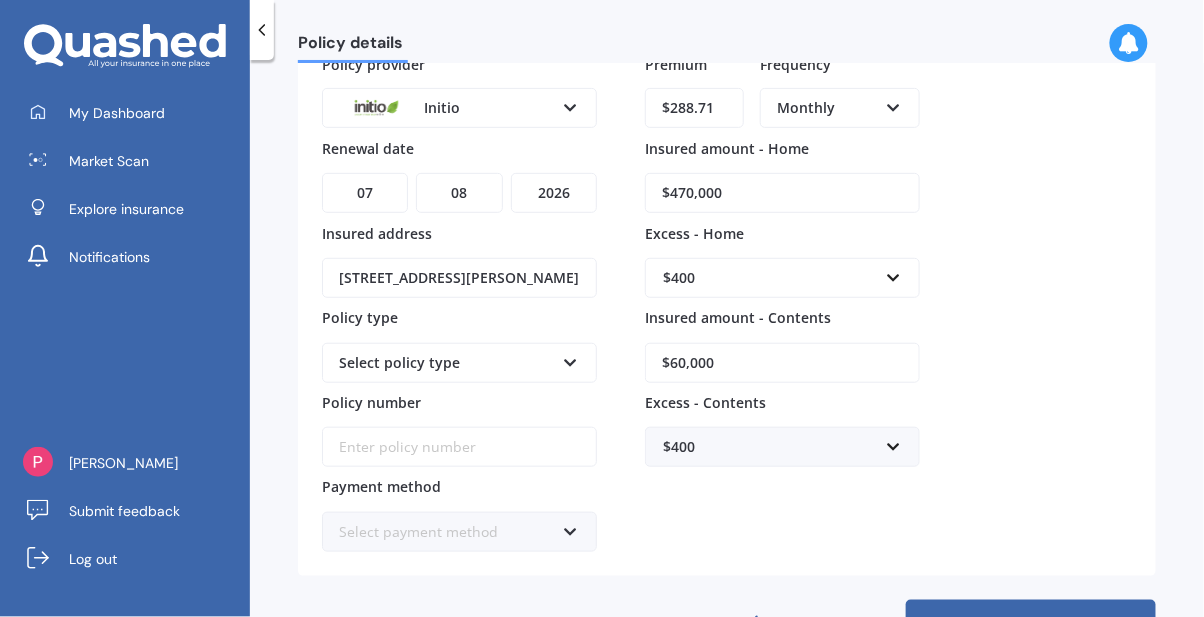 click on "Update" at bounding box center [1031, 624] 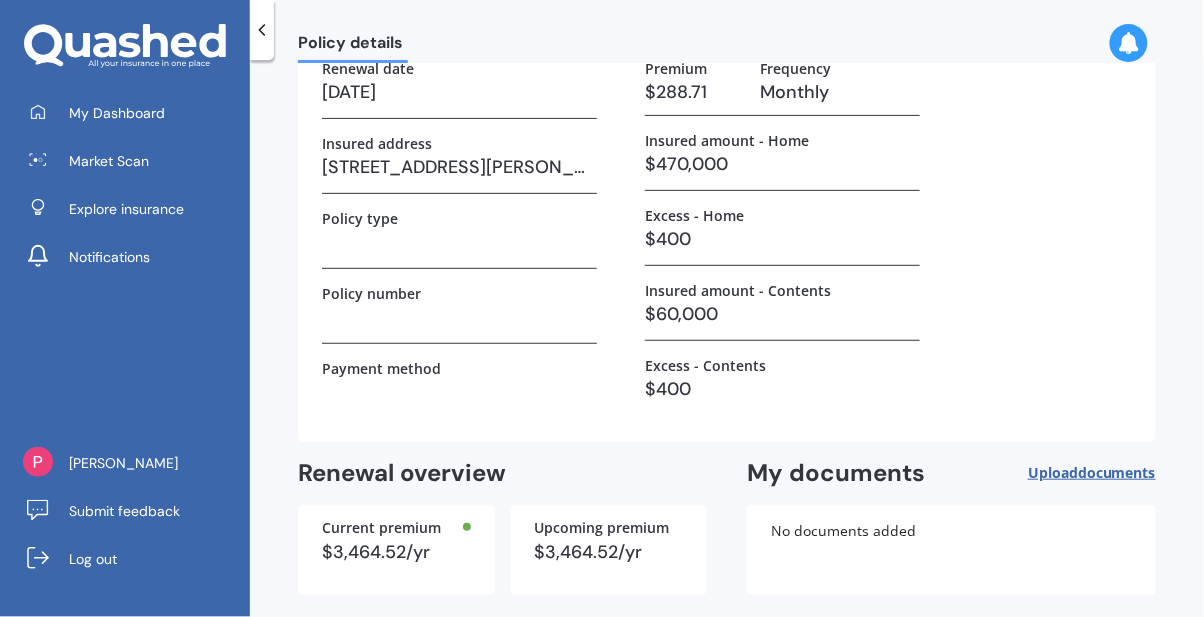 scroll, scrollTop: 160, scrollLeft: 0, axis: vertical 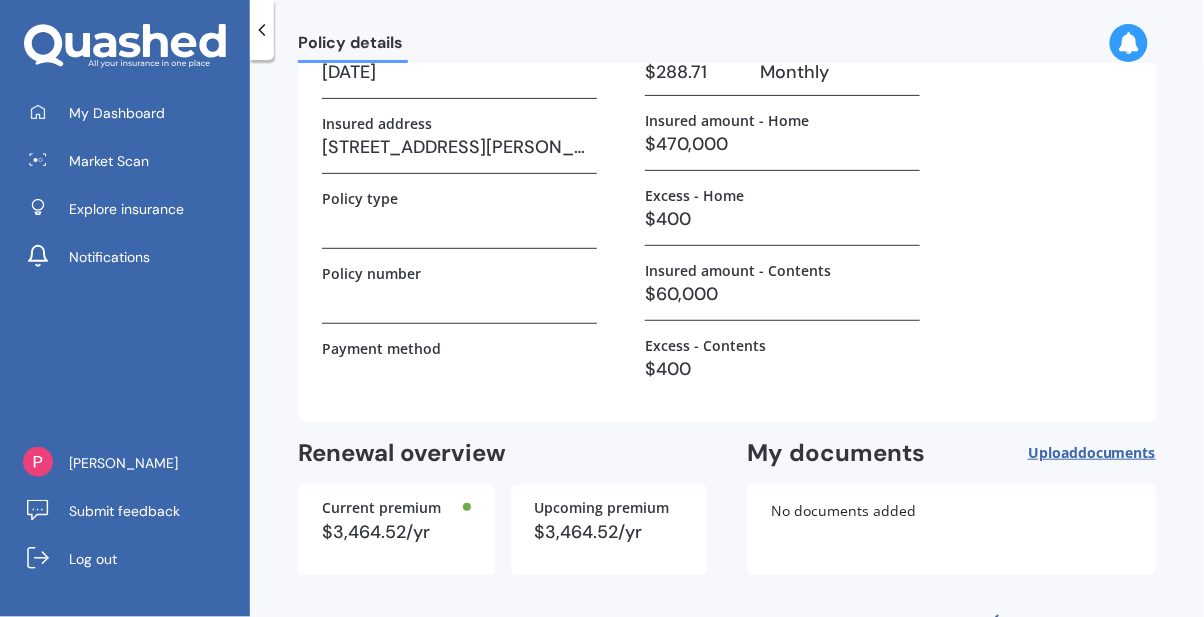 click 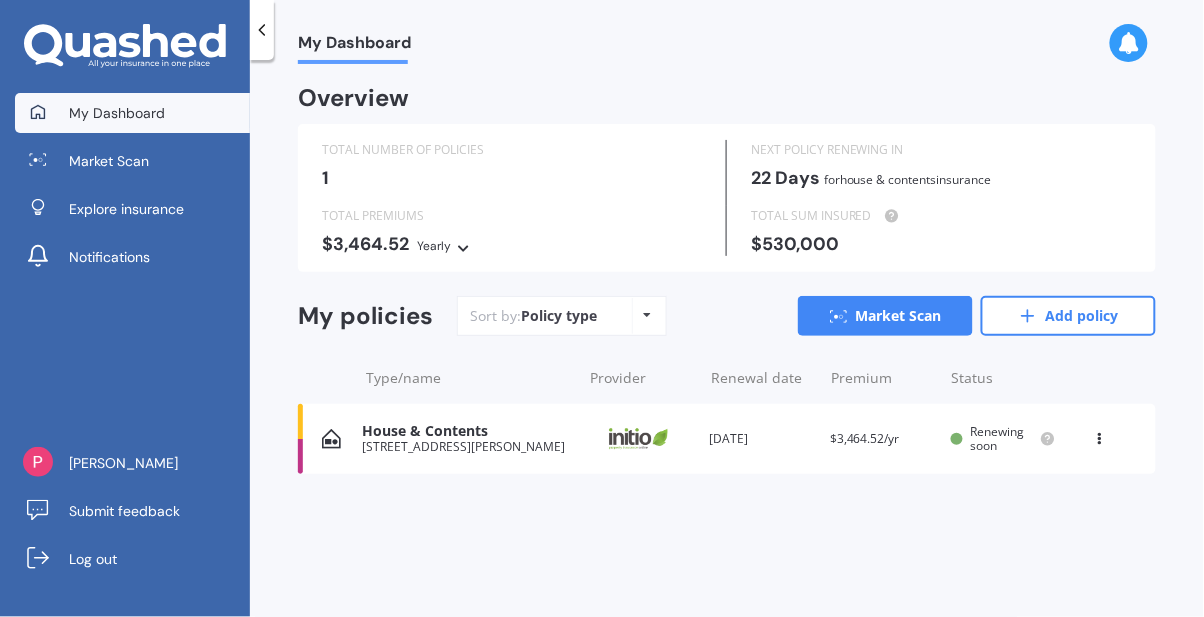 scroll, scrollTop: 0, scrollLeft: 0, axis: both 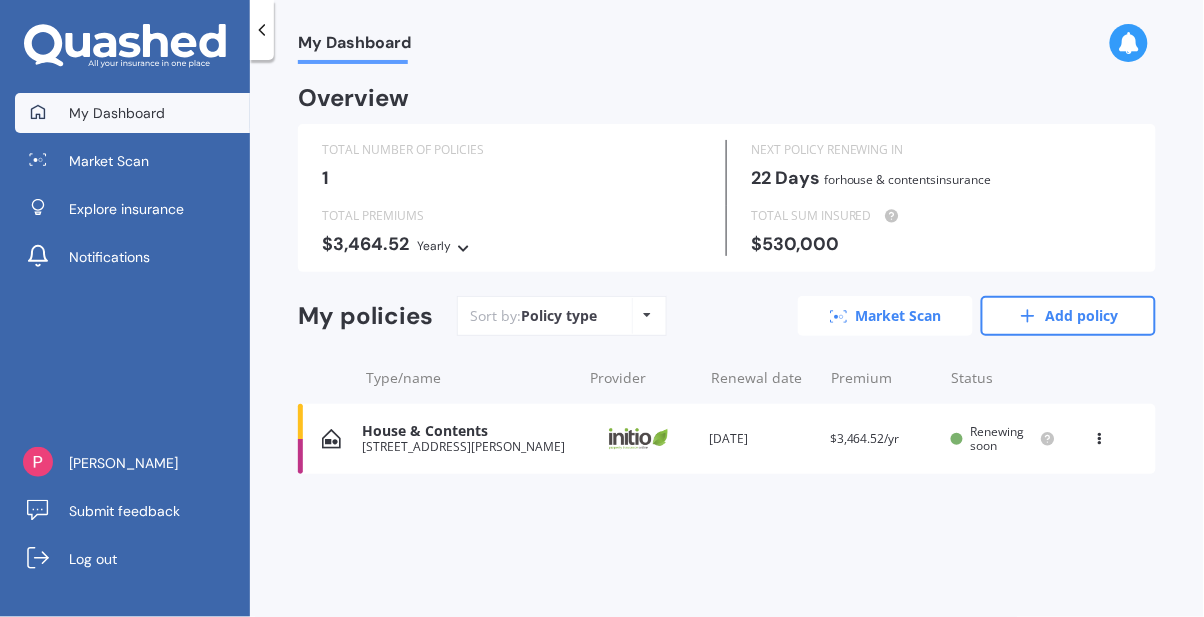 click on "Market Scan" at bounding box center (885, 316) 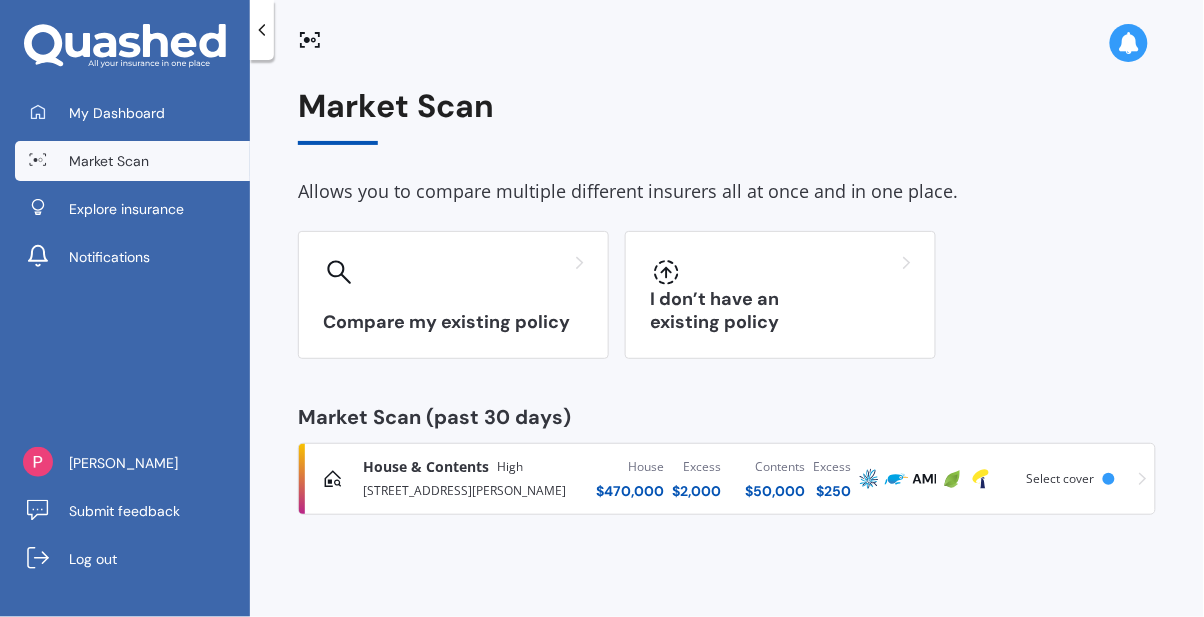 scroll, scrollTop: 0, scrollLeft: 0, axis: both 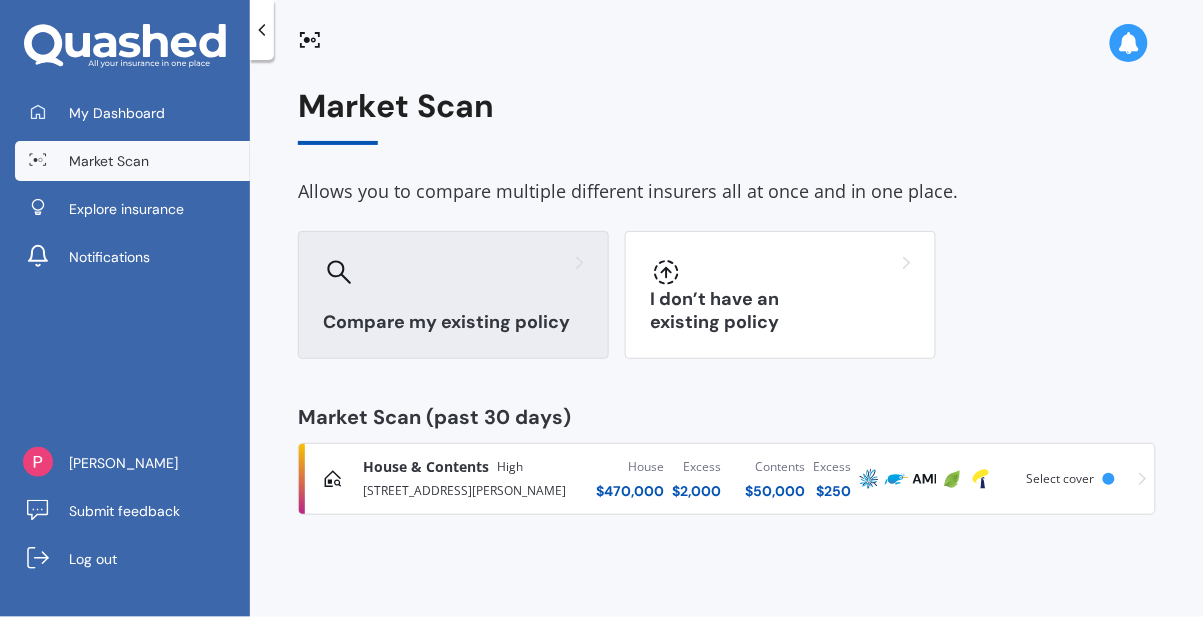 click on "Compare my existing policy" at bounding box center [453, 295] 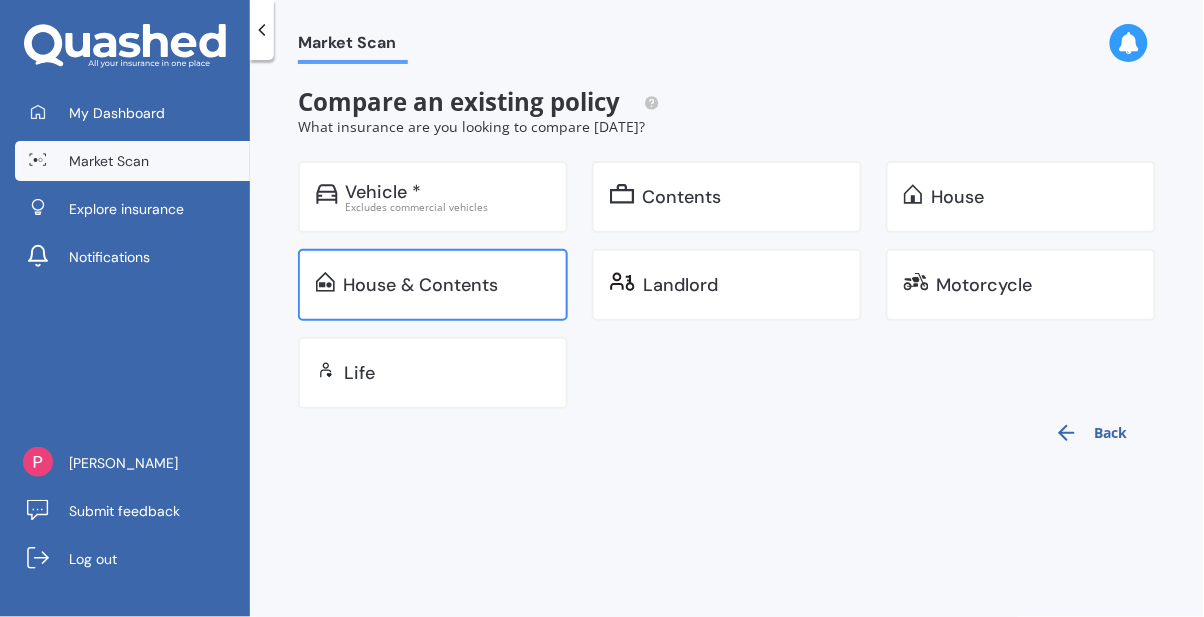 click on "House & Contents" at bounding box center [420, 285] 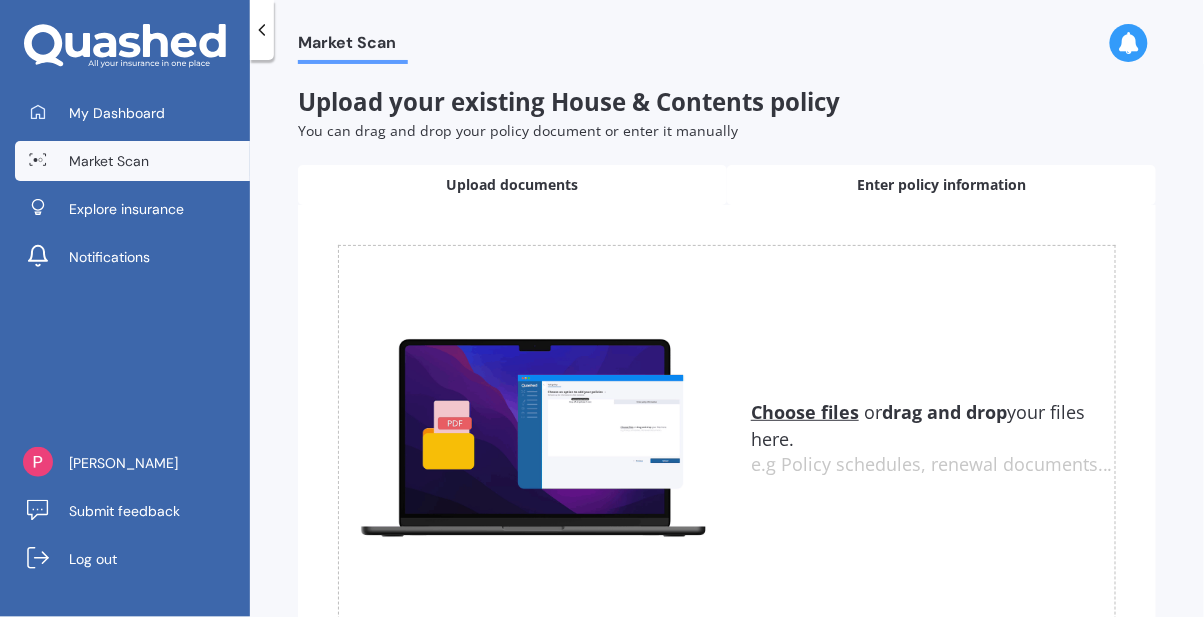click on "Enter policy information" at bounding box center [941, 185] 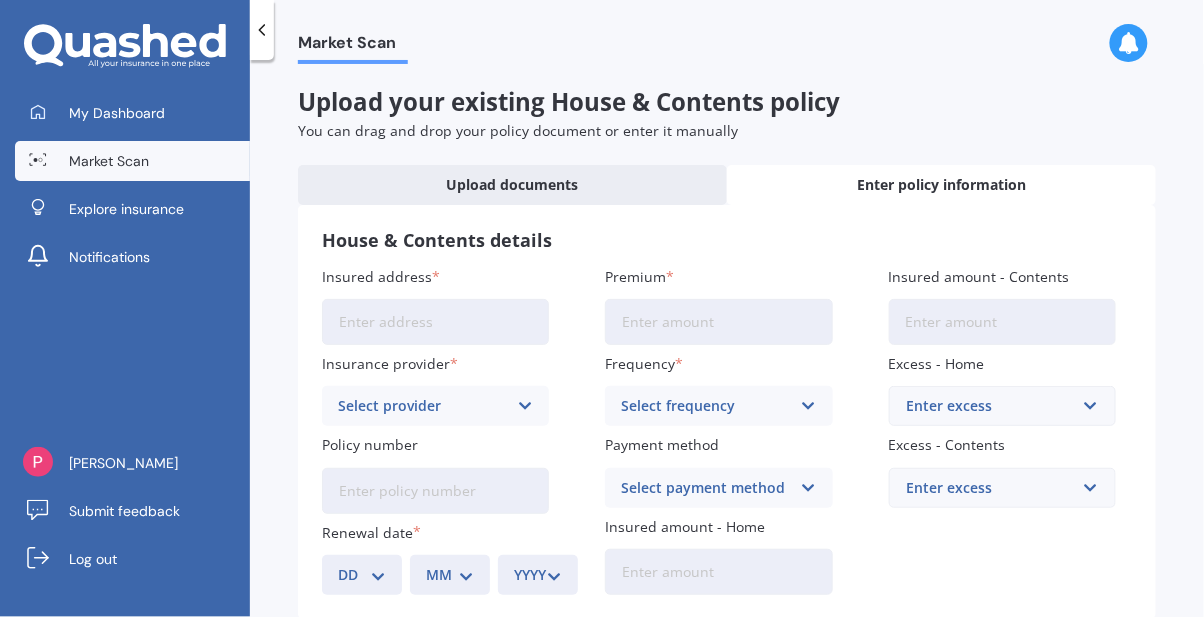 scroll, scrollTop: 0, scrollLeft: 0, axis: both 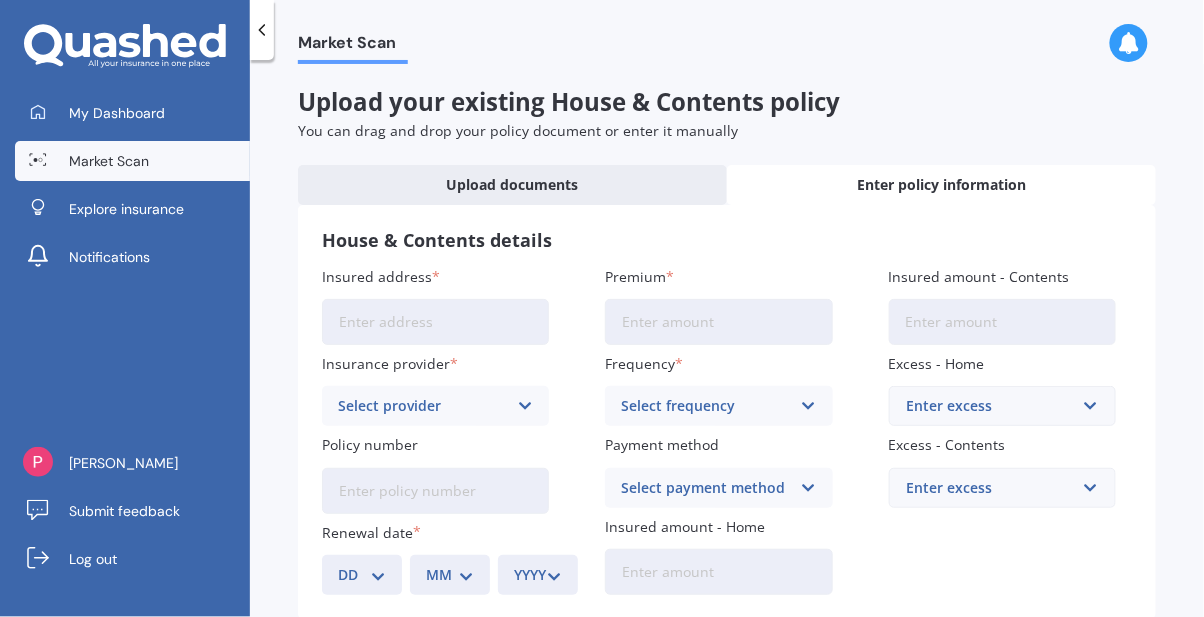 click 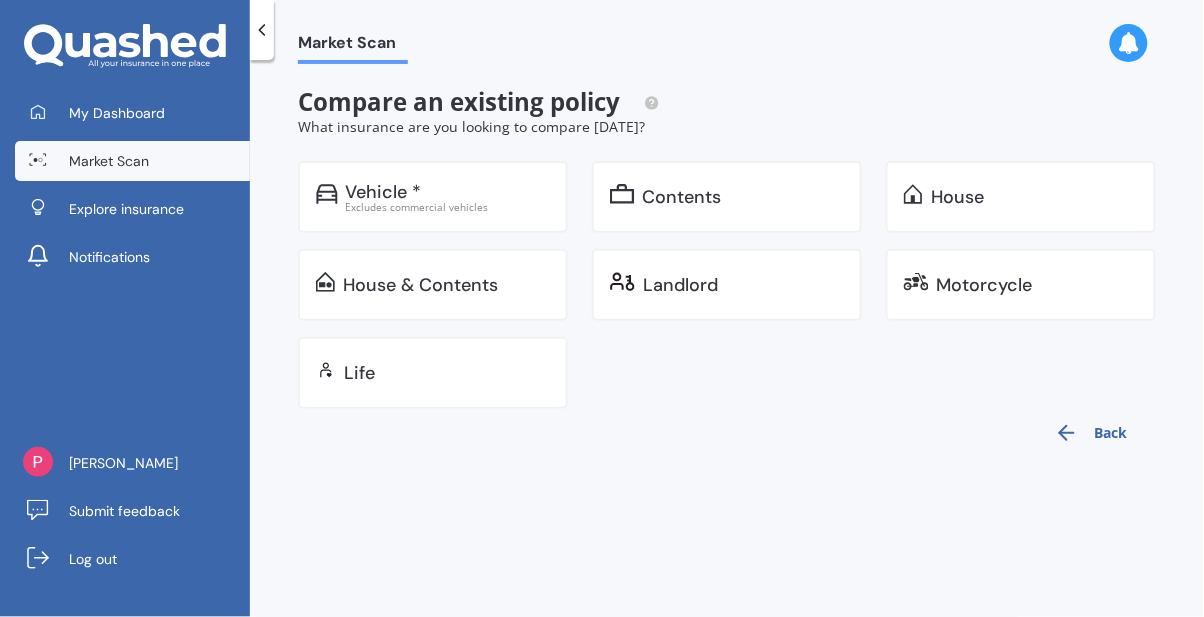 scroll, scrollTop: 0, scrollLeft: 0, axis: both 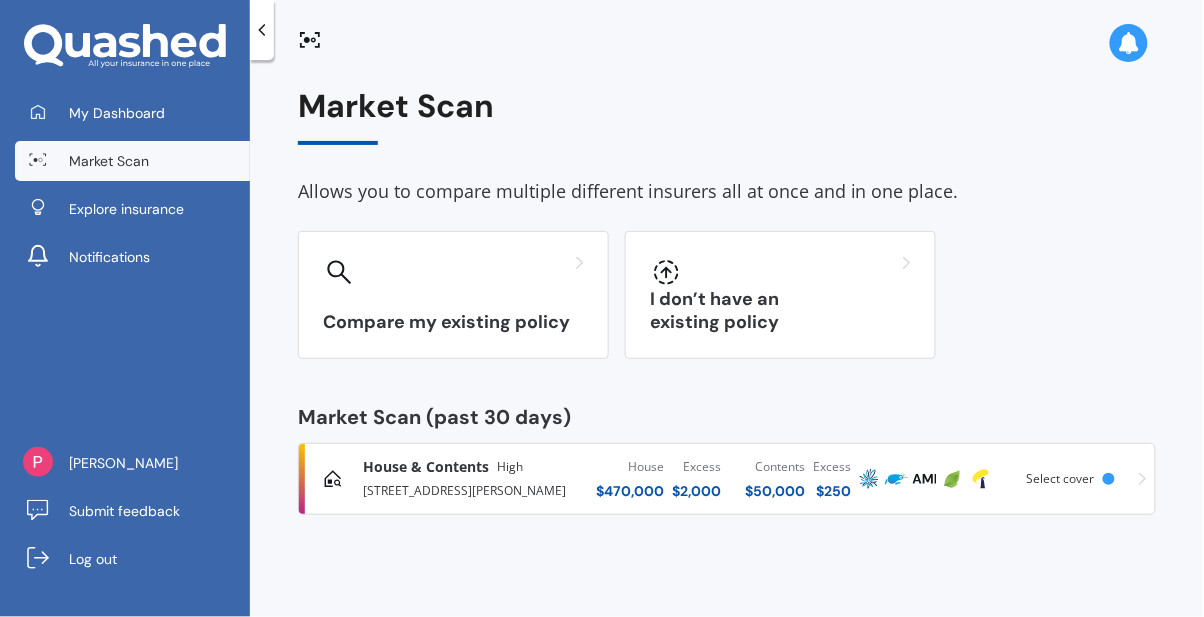 click on "Select cover" at bounding box center [1065, 479] 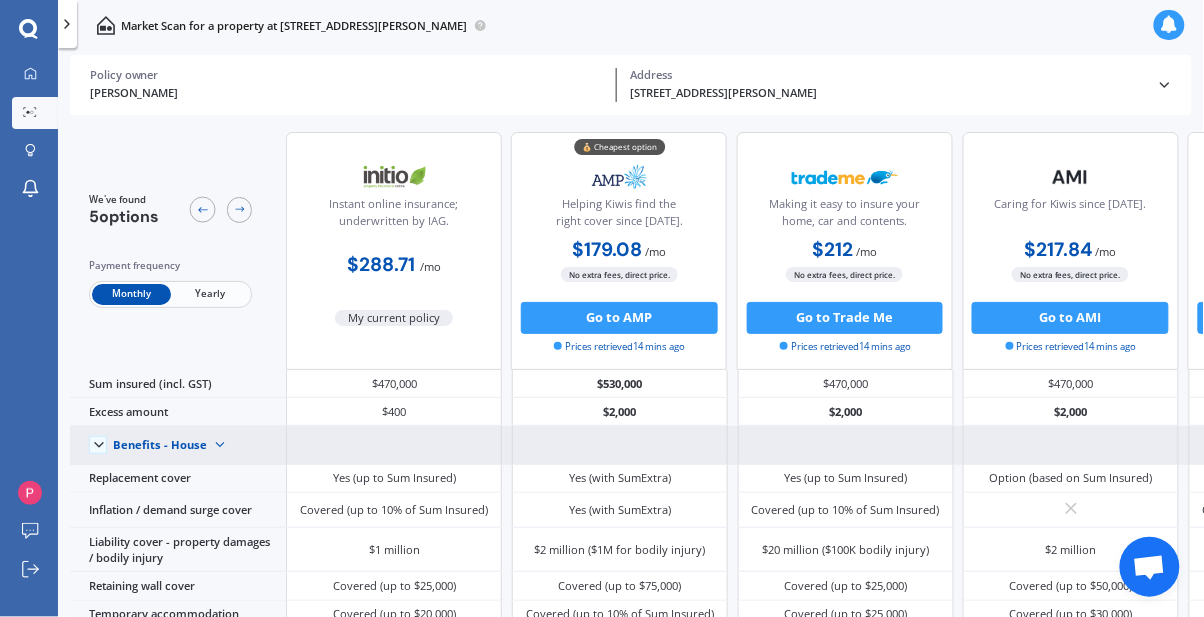 click at bounding box center (1071, 445) 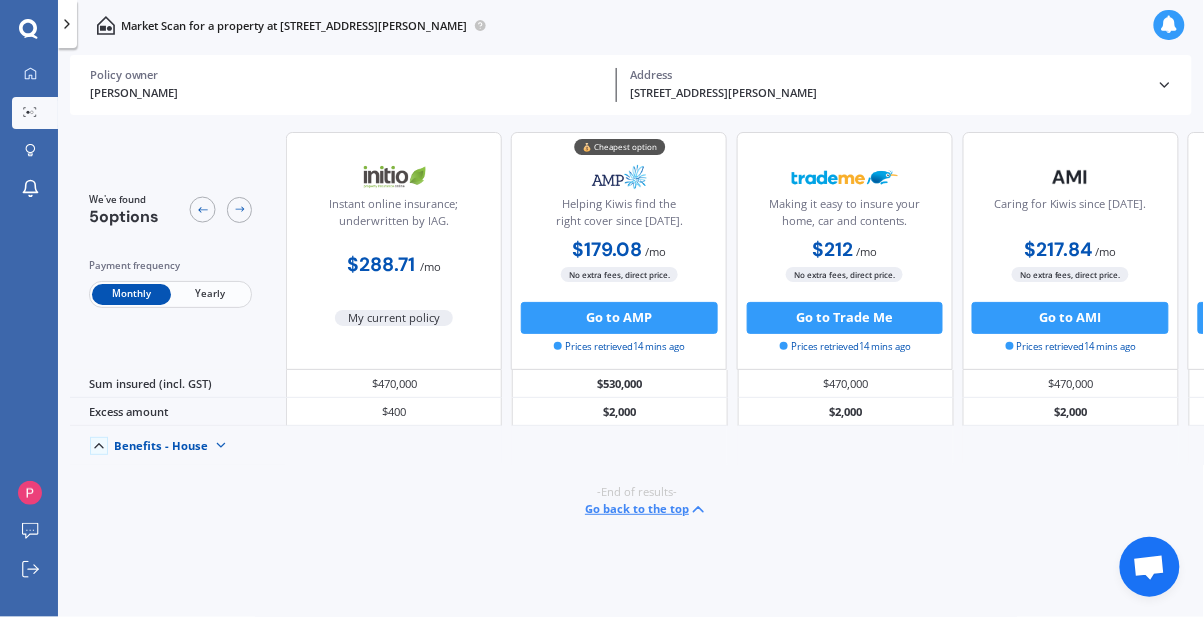click at bounding box center (1071, 445) 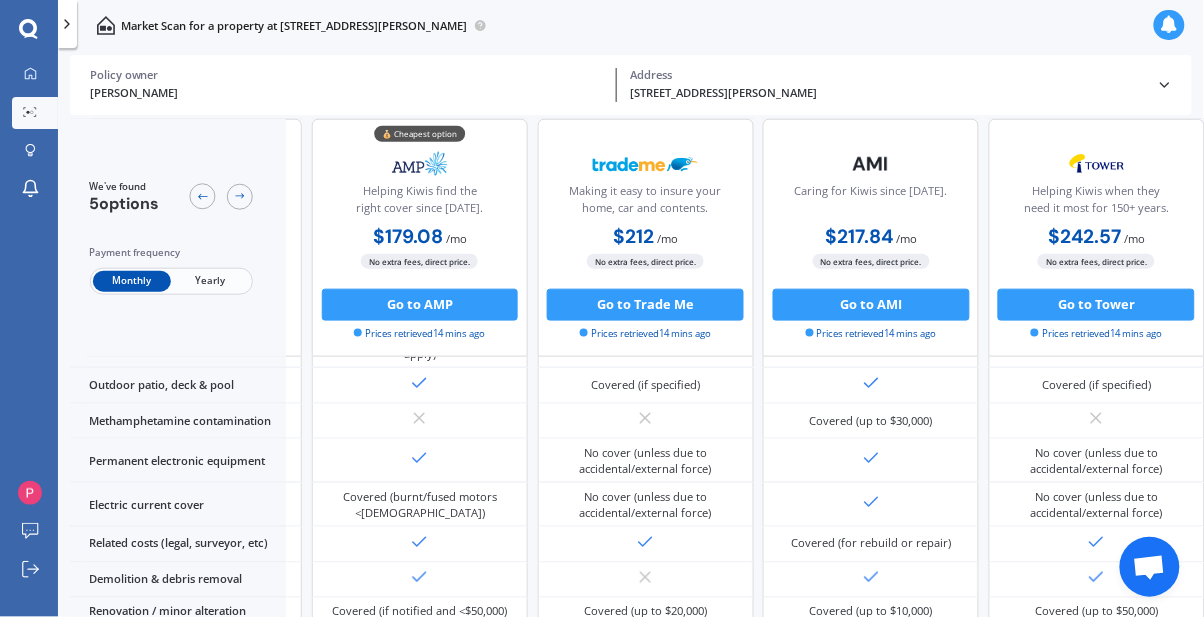 scroll, scrollTop: 574, scrollLeft: 260, axis: both 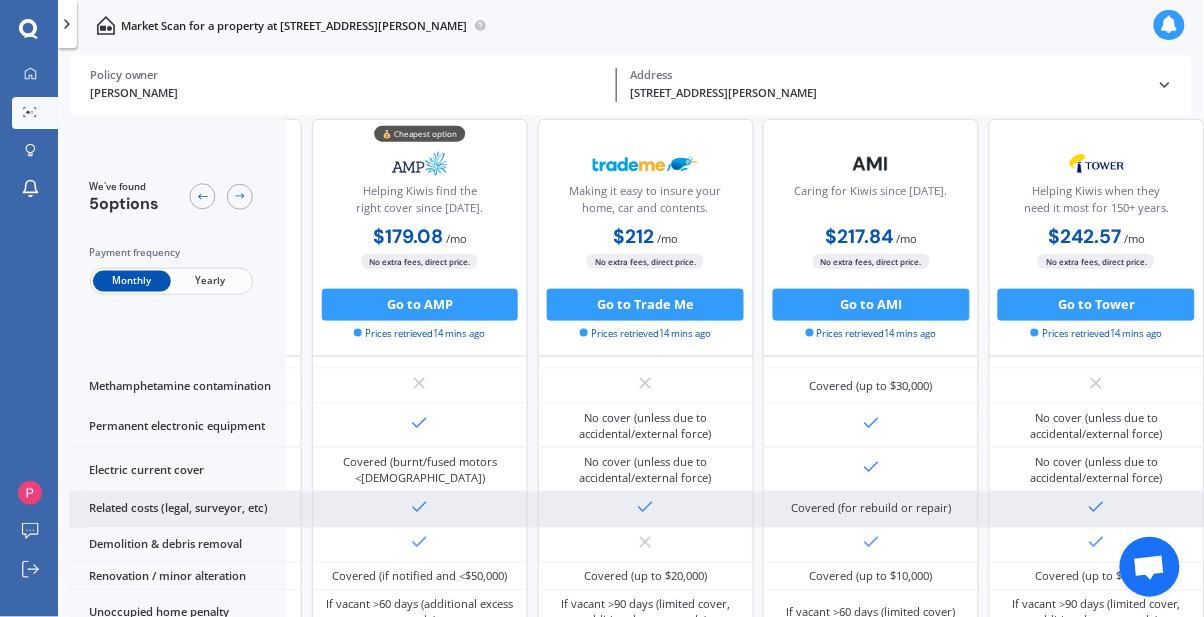 click at bounding box center (1097, 509) 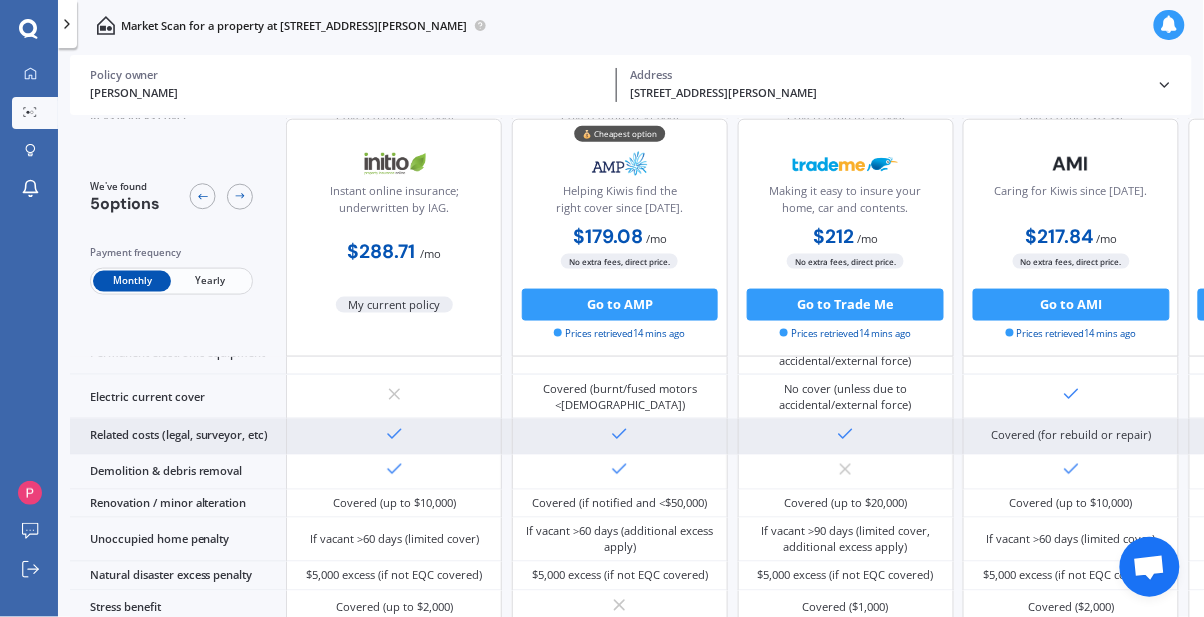 scroll, scrollTop: 877, scrollLeft: 0, axis: vertical 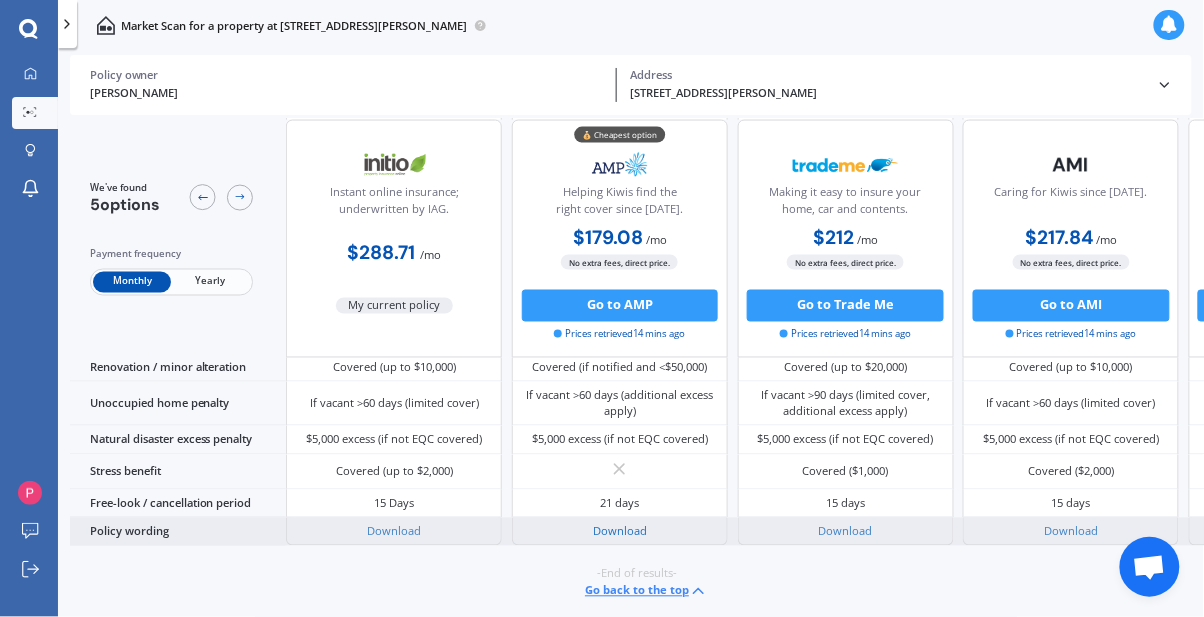 click on "Download" at bounding box center [620, 531] 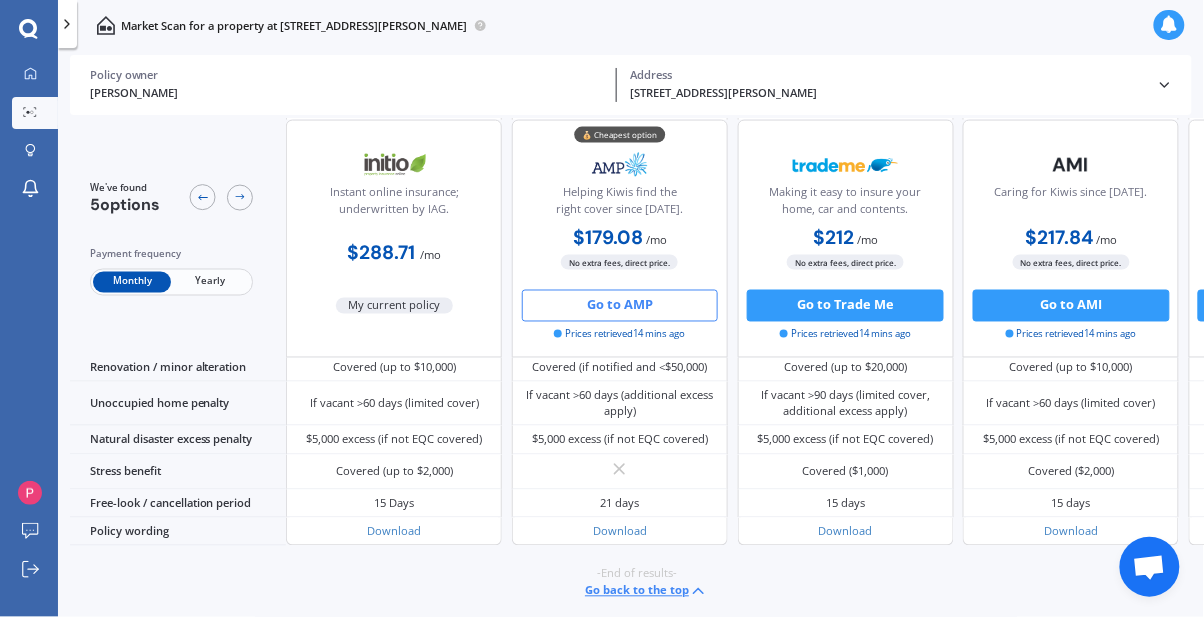 click on "Go to AMP" at bounding box center [620, 305] 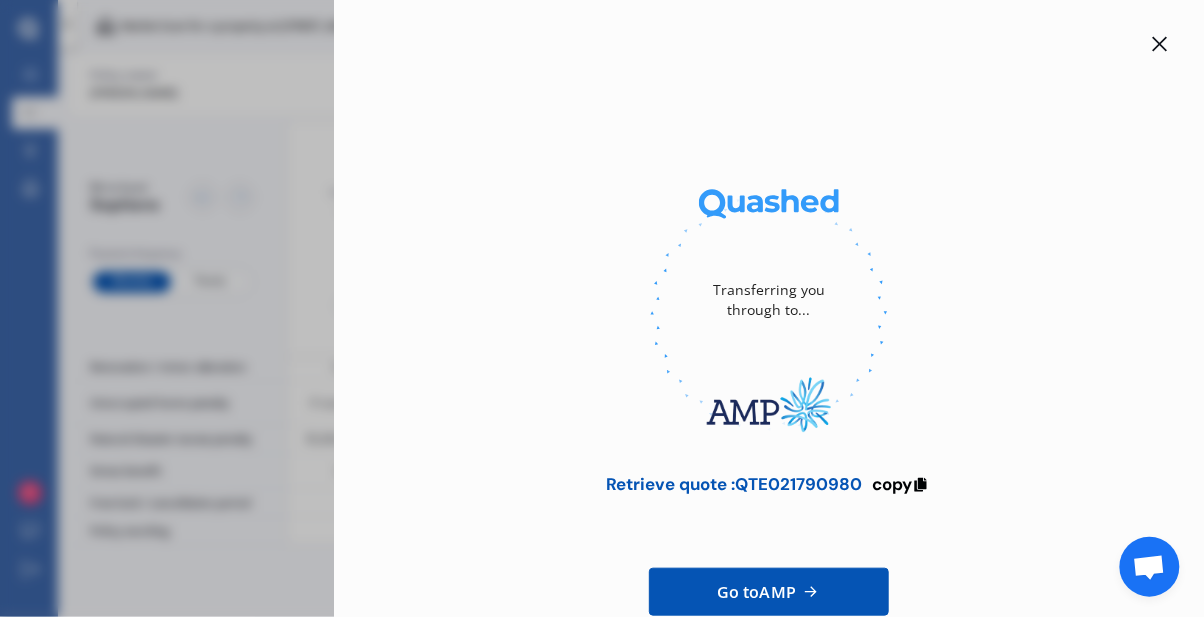 click on "Retrieve quote :  QTE021790980" at bounding box center (734, 484) 